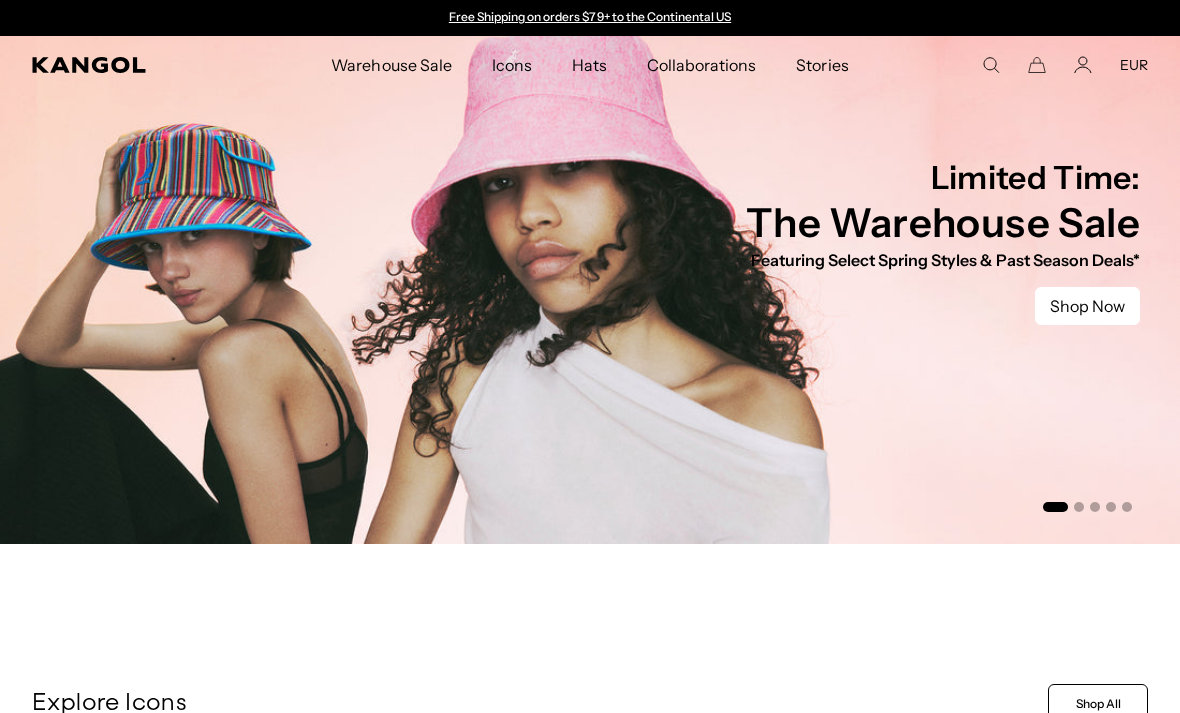 scroll, scrollTop: 0, scrollLeft: 0, axis: both 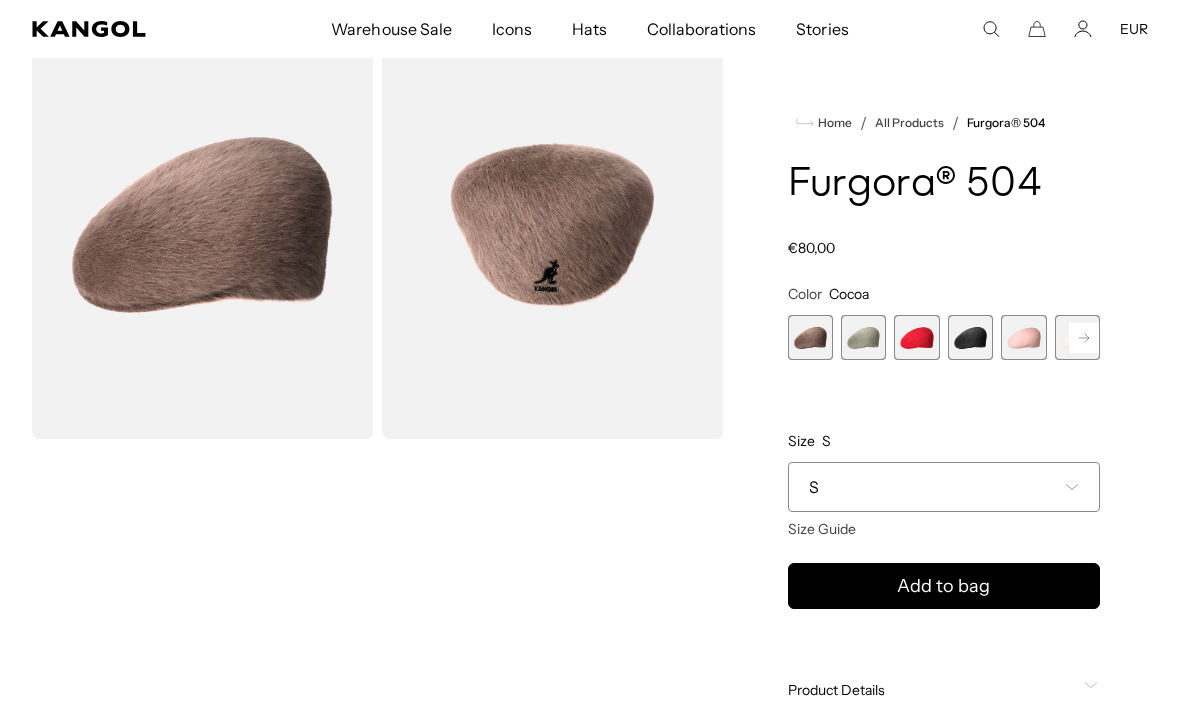 click at bounding box center (1084, 338) 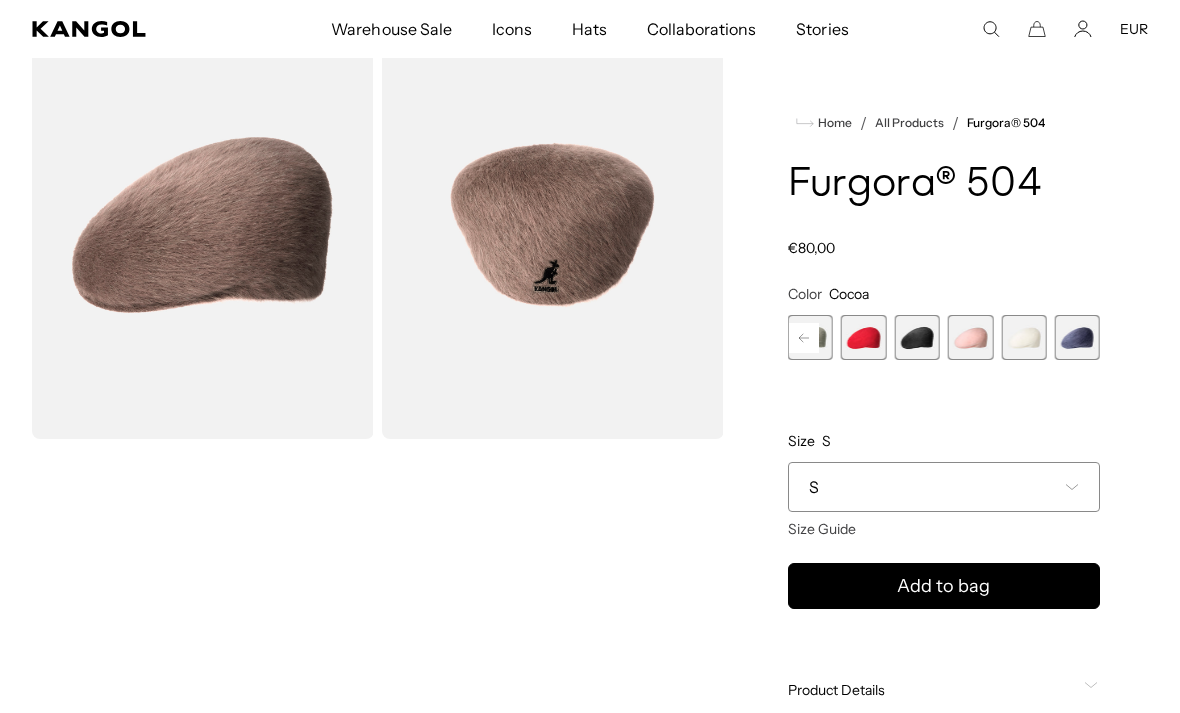 click at bounding box center [1023, 337] 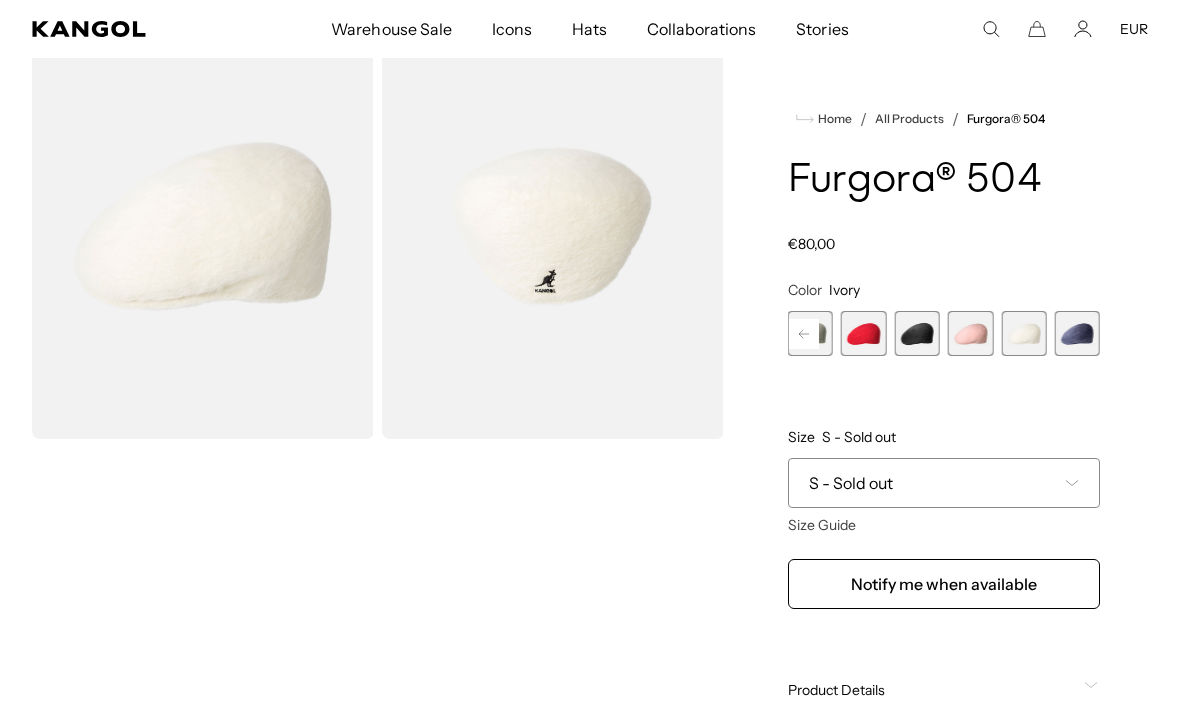 scroll, scrollTop: 0, scrollLeft: 412, axis: horizontal 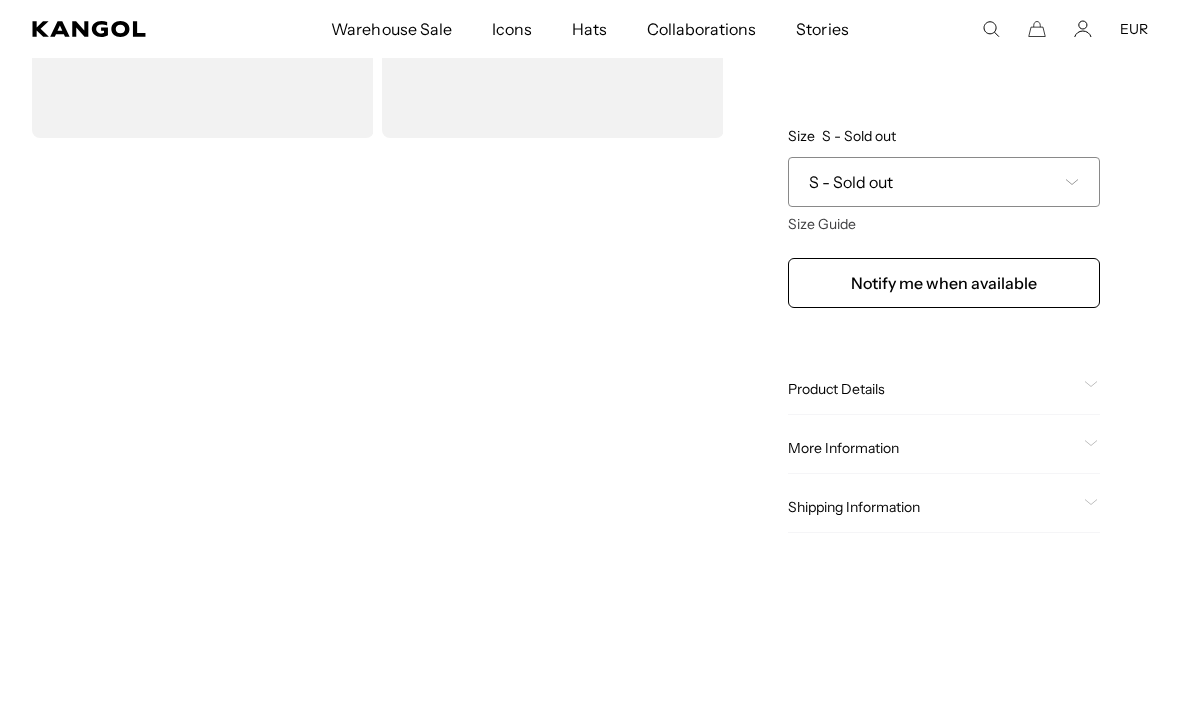 click on "S - Sold out" at bounding box center (944, 182) 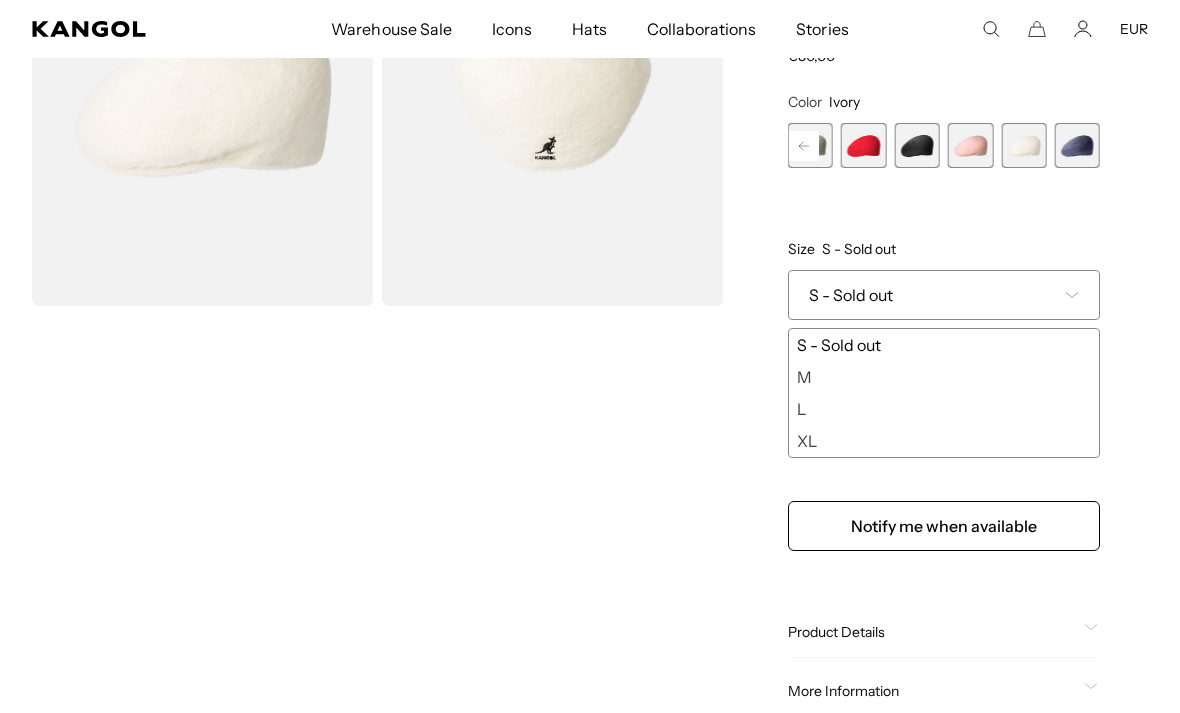 scroll, scrollTop: 245, scrollLeft: 0, axis: vertical 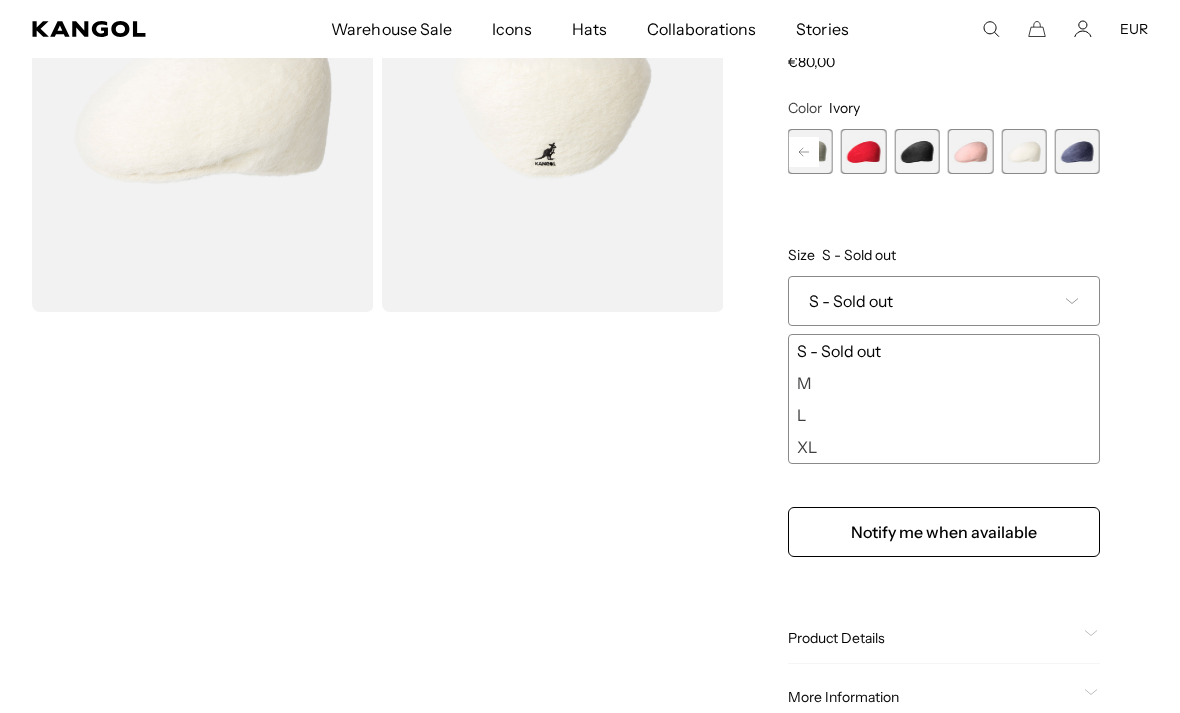 click on "S - Sold out" at bounding box center [944, 301] 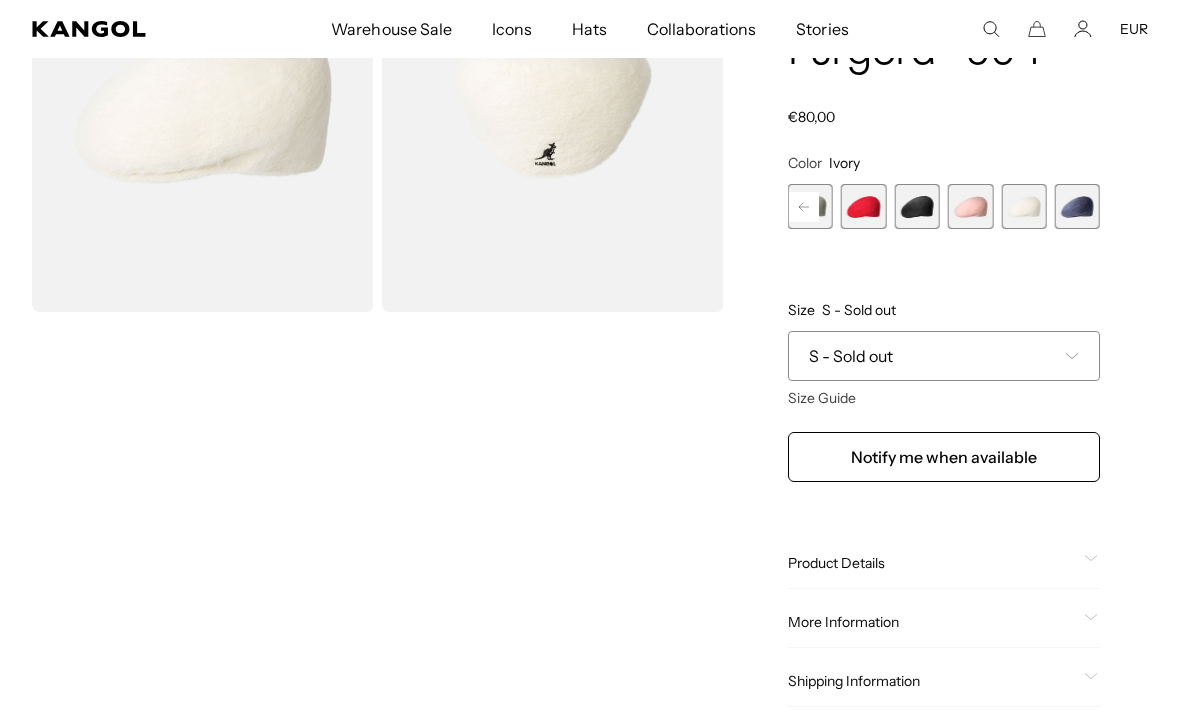 scroll, scrollTop: 264, scrollLeft: 0, axis: vertical 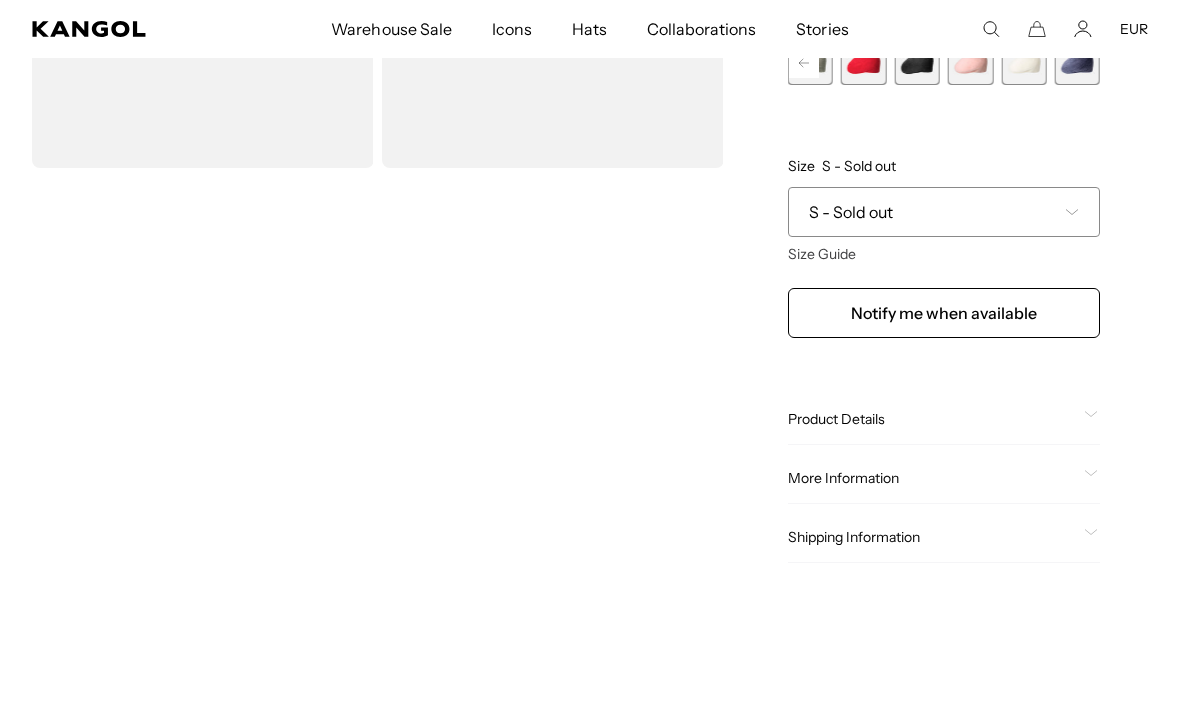 click on "Size Guide" at bounding box center (822, 254) 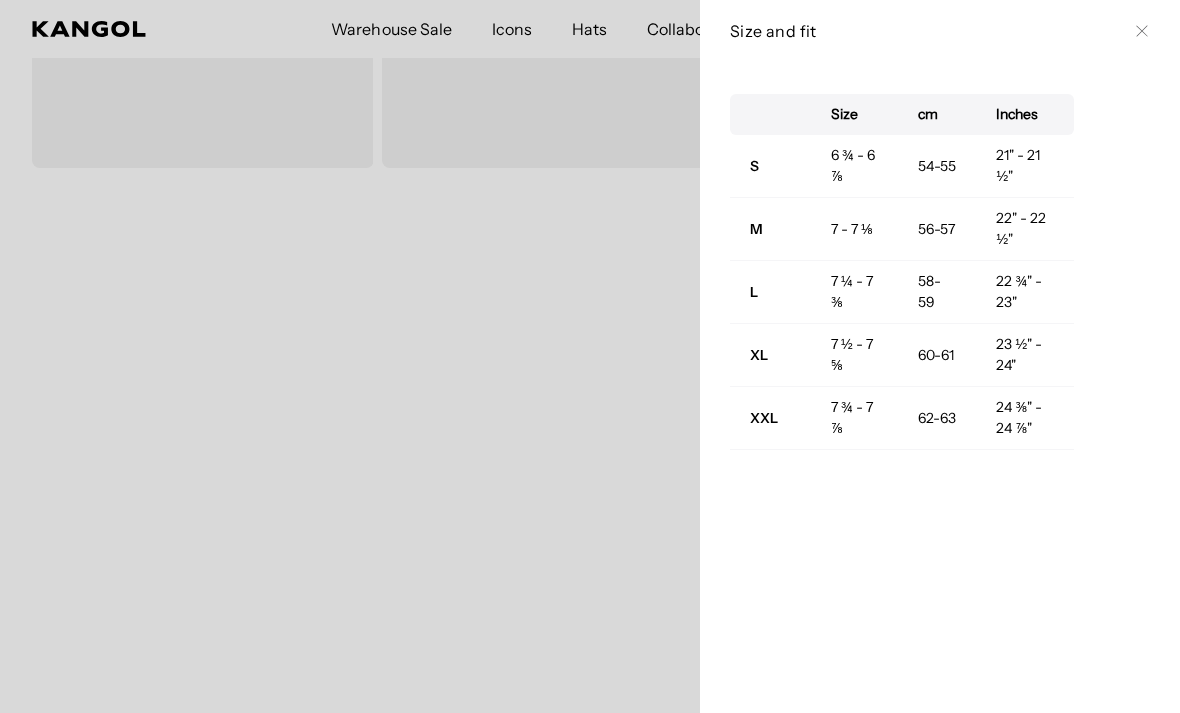 scroll, scrollTop: 0, scrollLeft: 0, axis: both 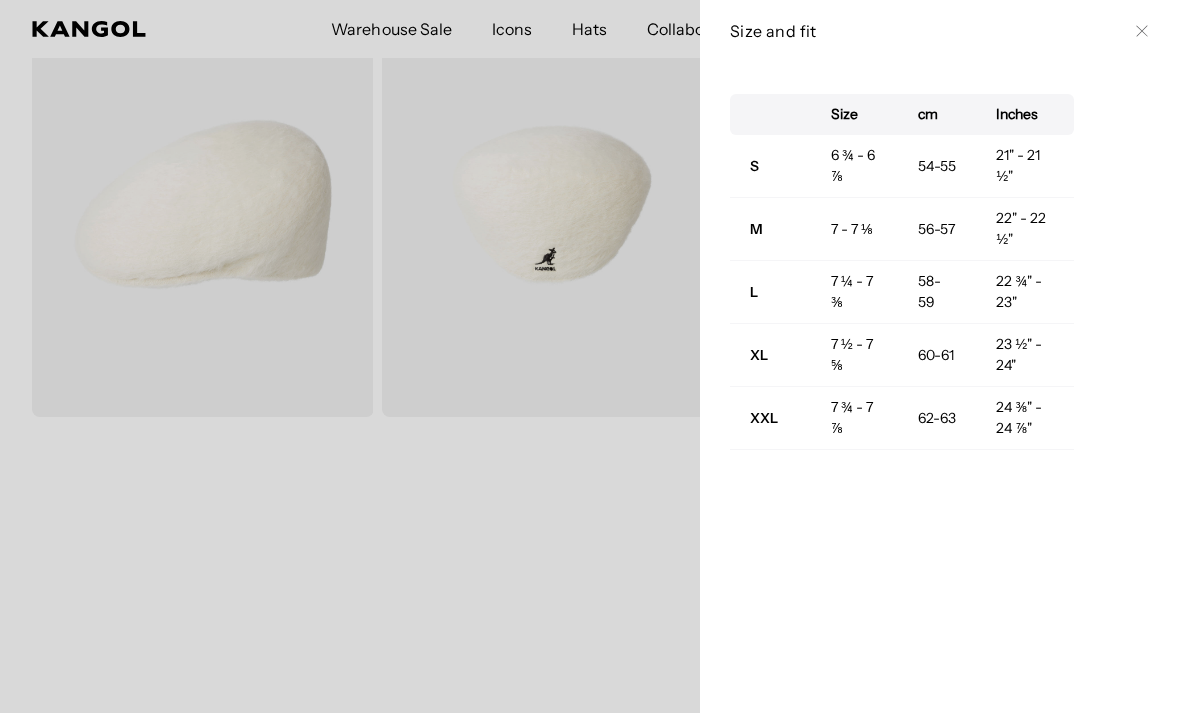 click on "Close" at bounding box center [1142, 31] 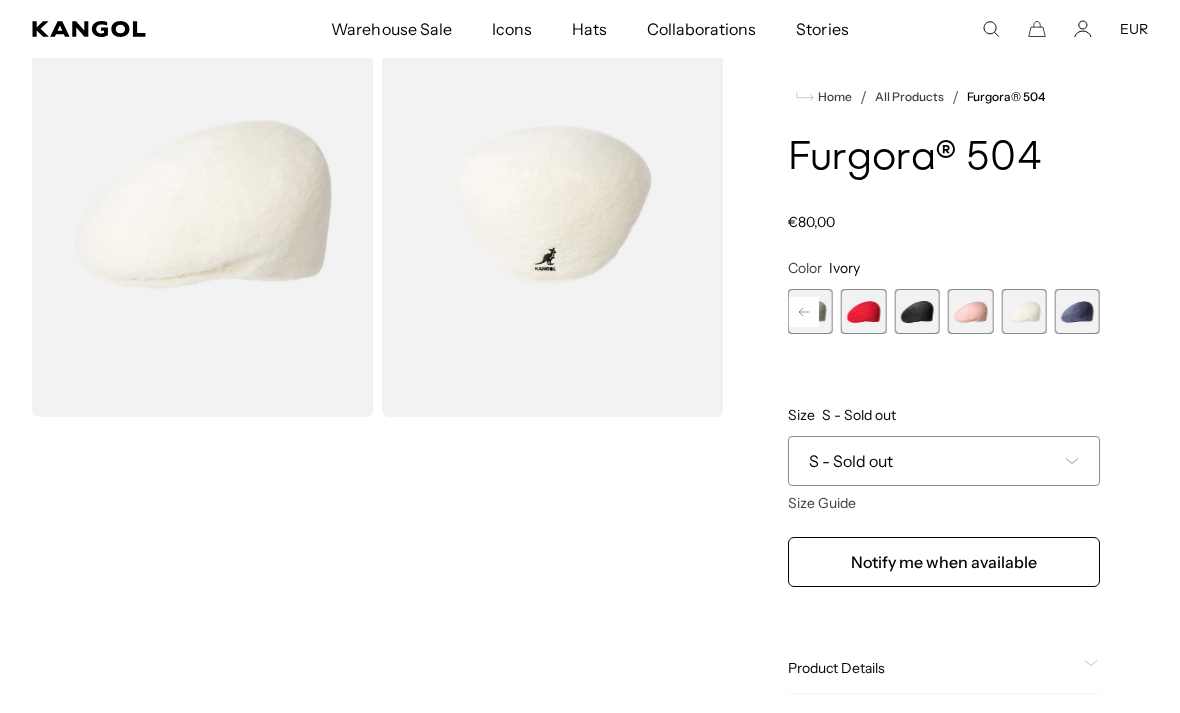 scroll, scrollTop: 0, scrollLeft: 0, axis: both 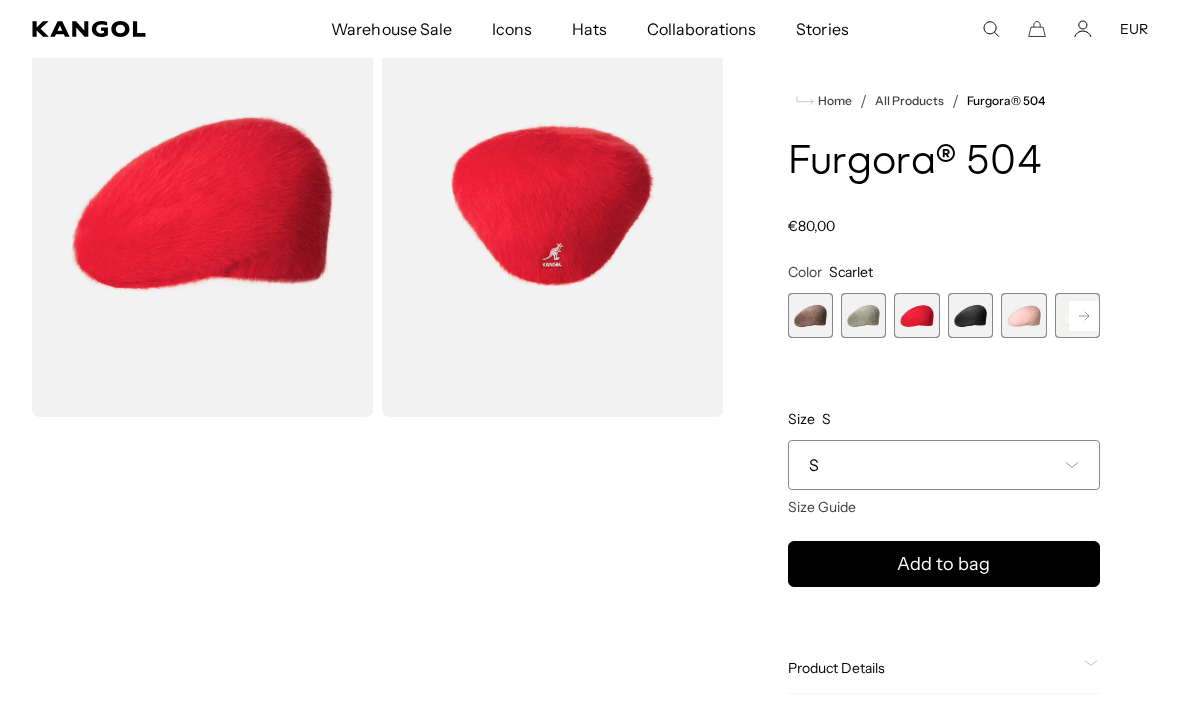 click at bounding box center (863, 315) 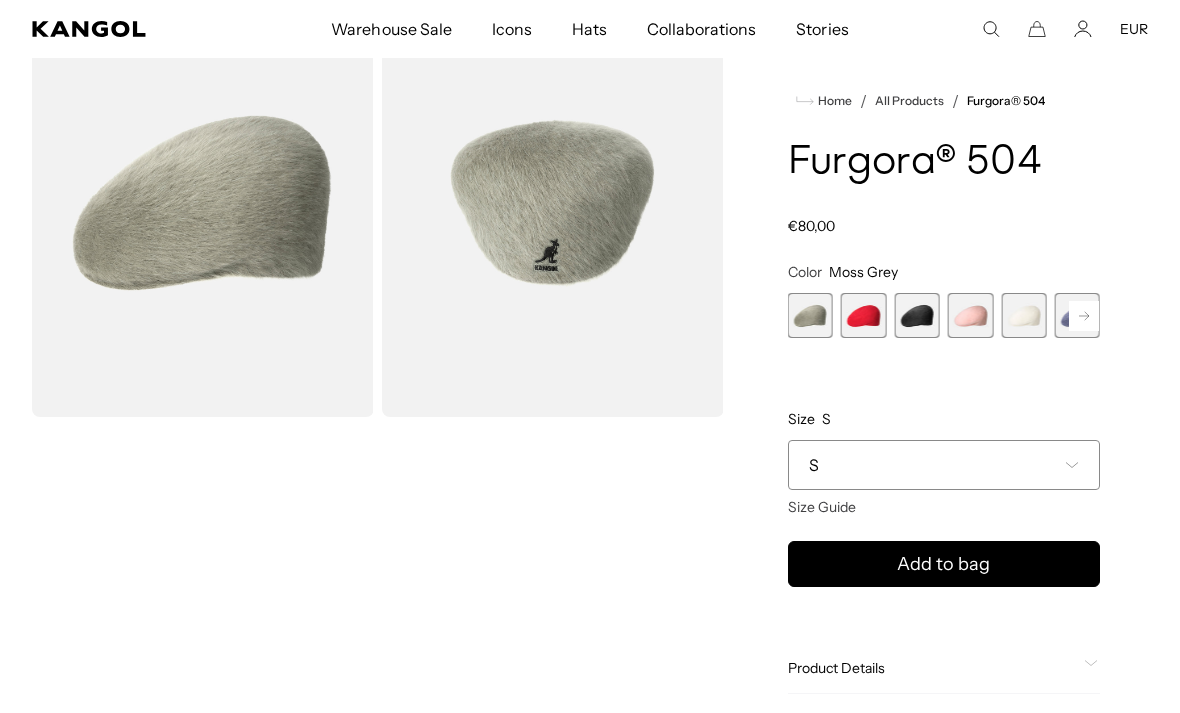 scroll, scrollTop: 0, scrollLeft: 0, axis: both 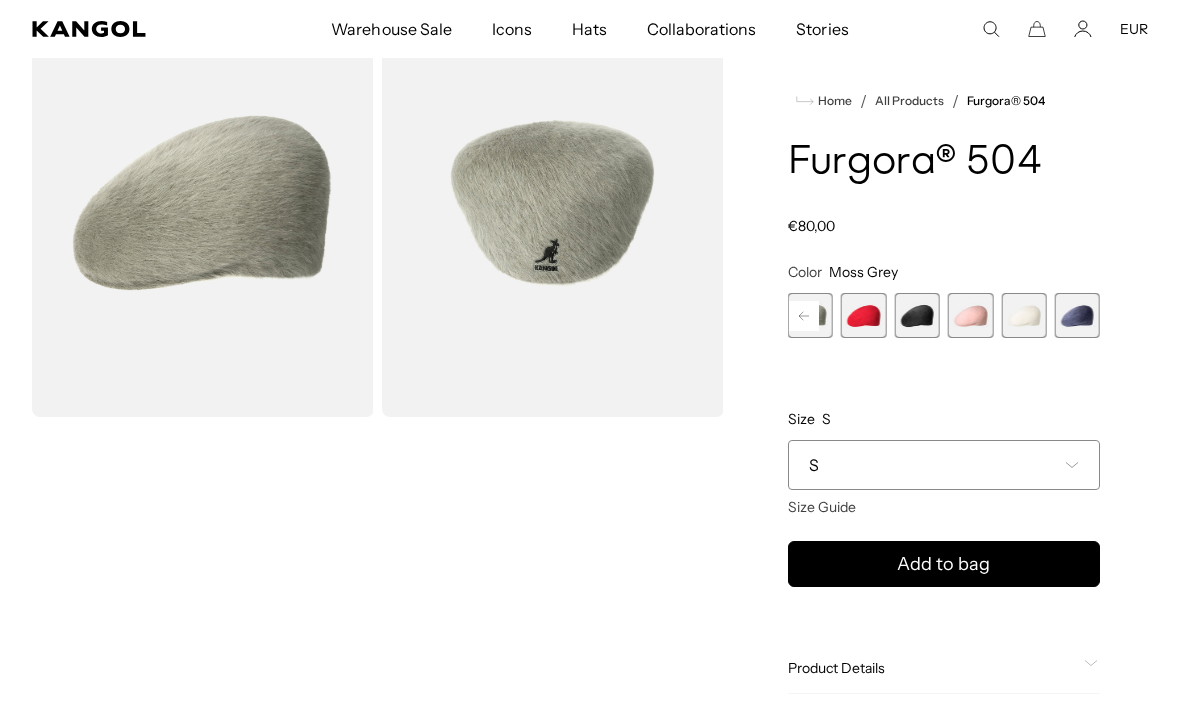 click at bounding box center (916, 315) 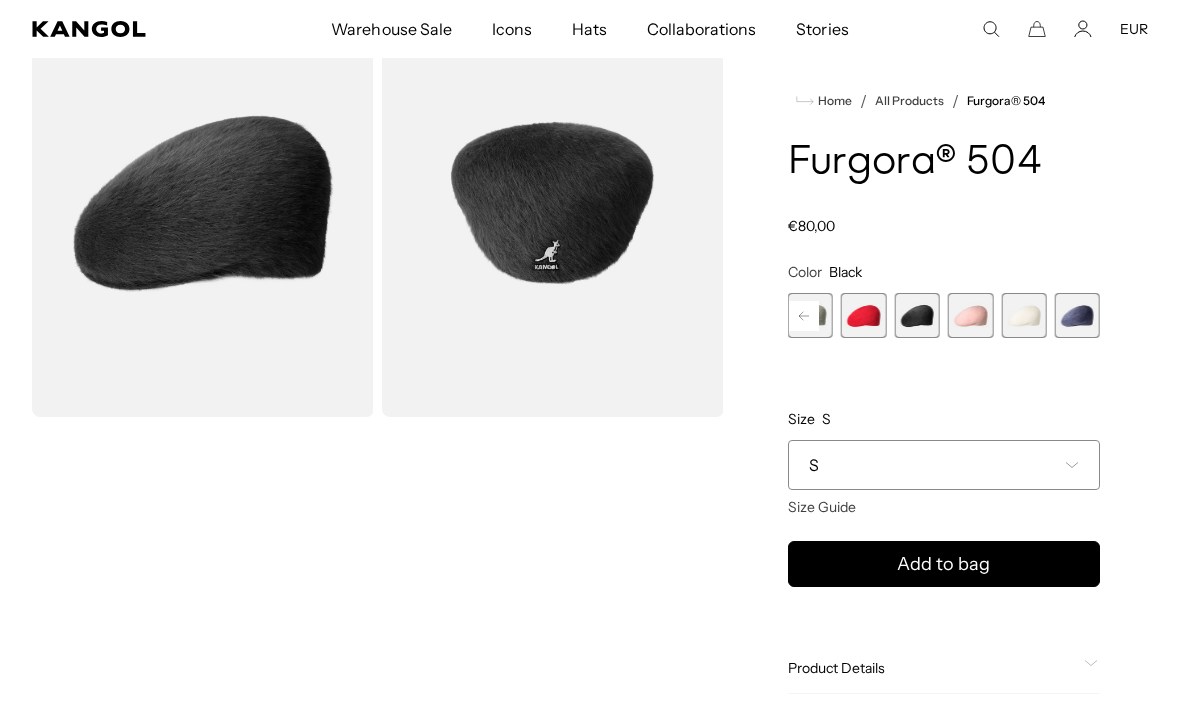 scroll, scrollTop: 0, scrollLeft: 412, axis: horizontal 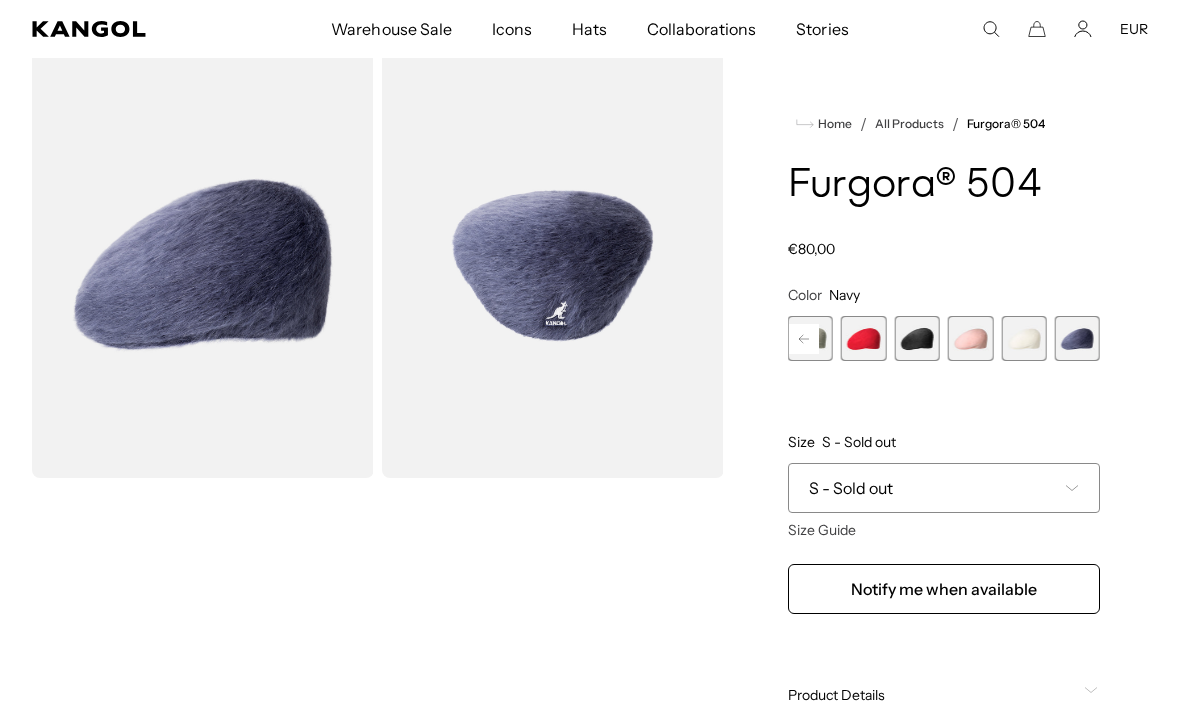 click on "Furgora® 504" at bounding box center [1006, 124] 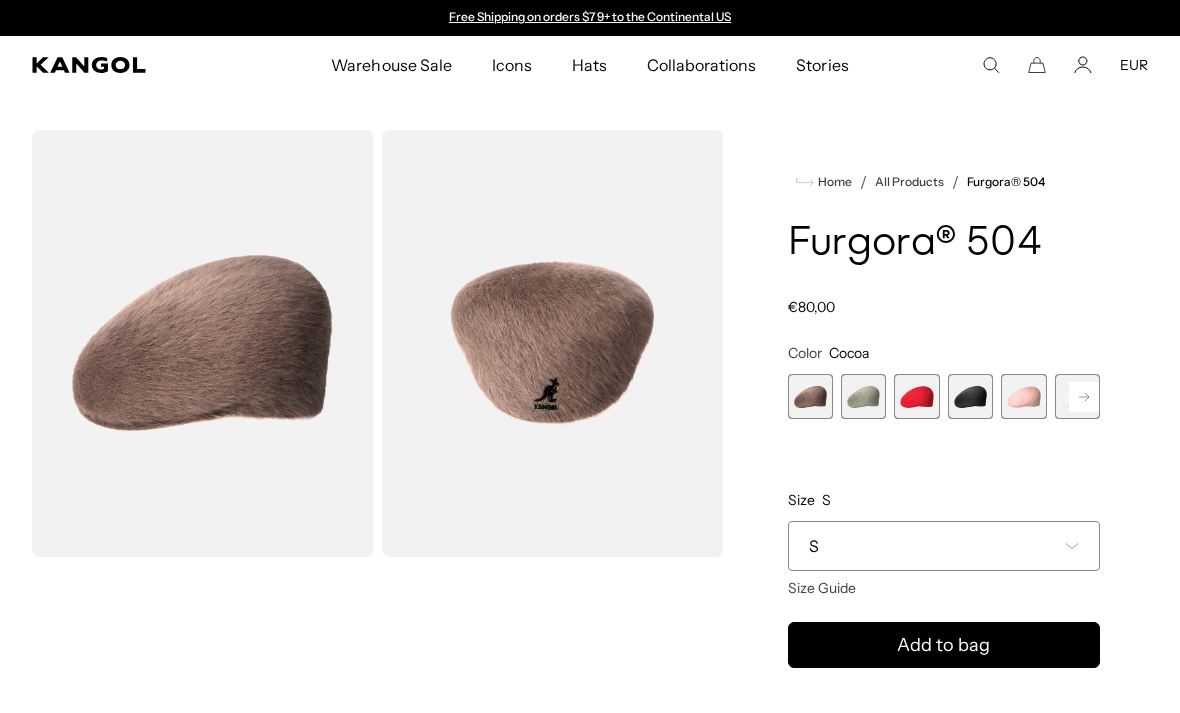scroll, scrollTop: 0, scrollLeft: 0, axis: both 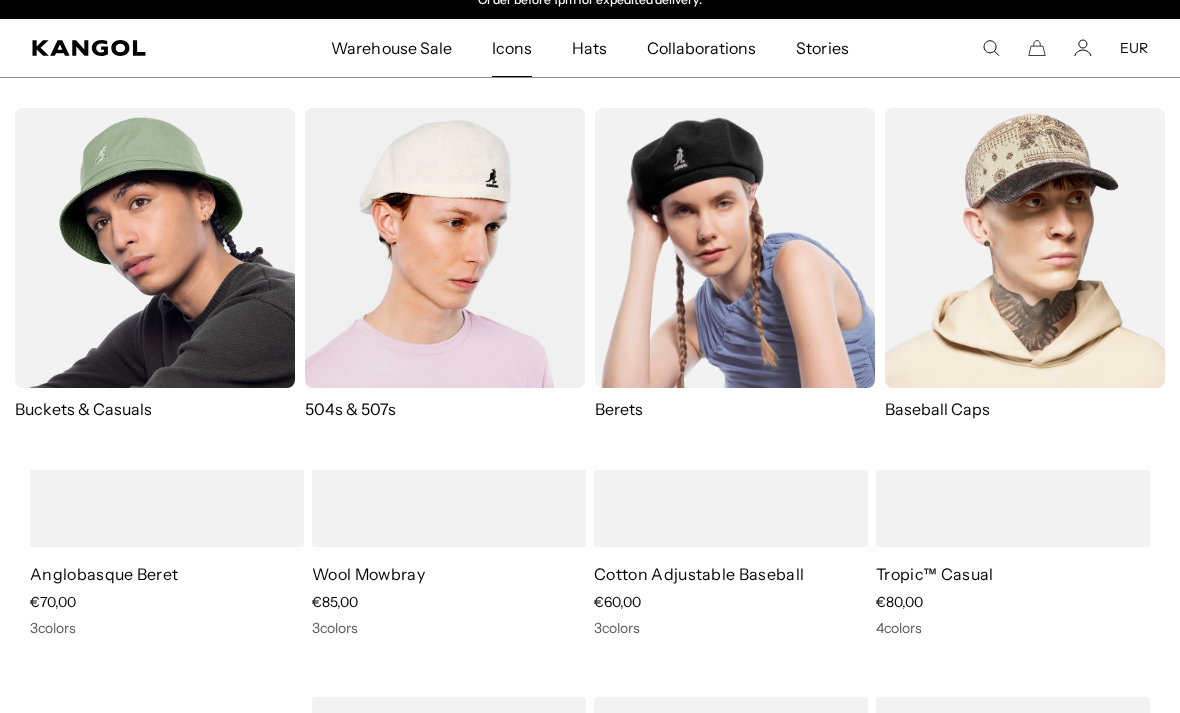 click on "504s & 507s" at bounding box center (445, 409) 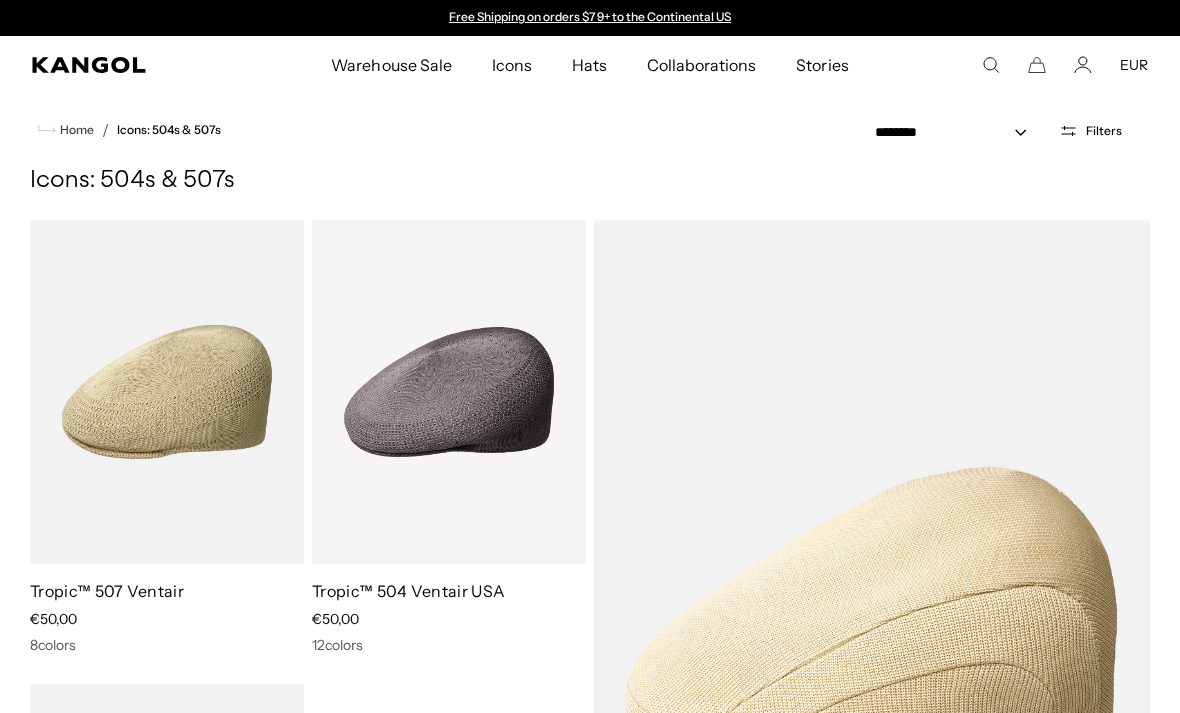 scroll, scrollTop: 0, scrollLeft: 0, axis: both 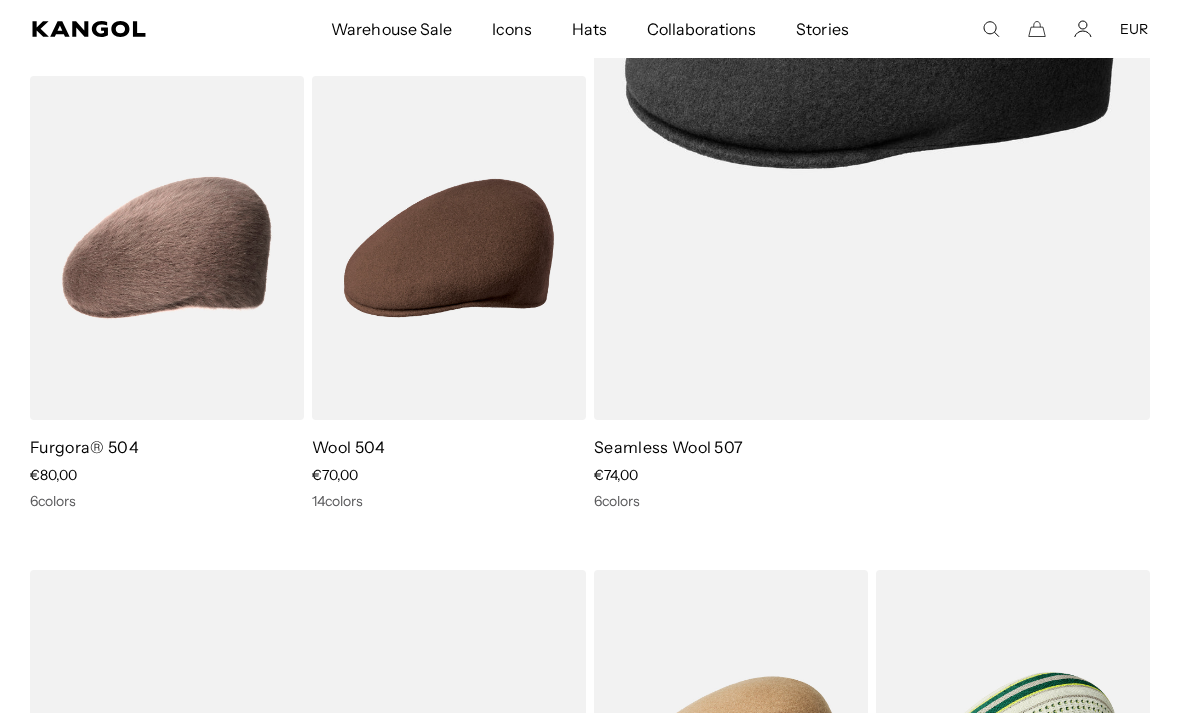 click at bounding box center [0, 0] 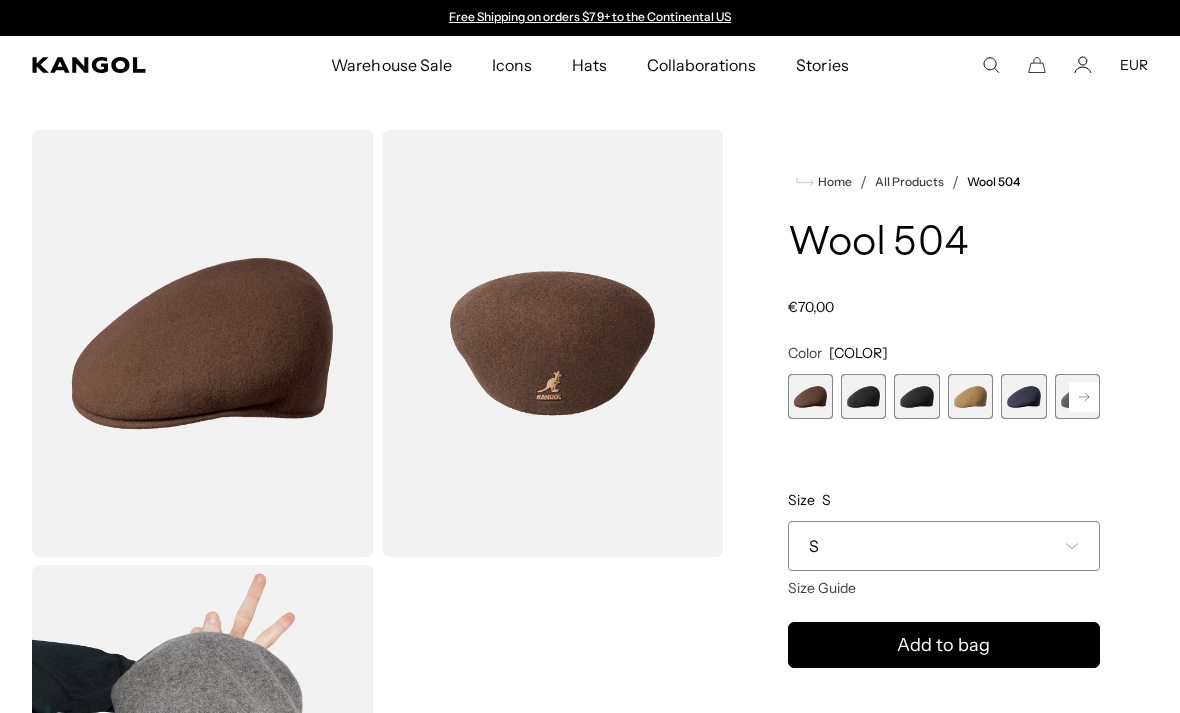 scroll, scrollTop: 0, scrollLeft: 0, axis: both 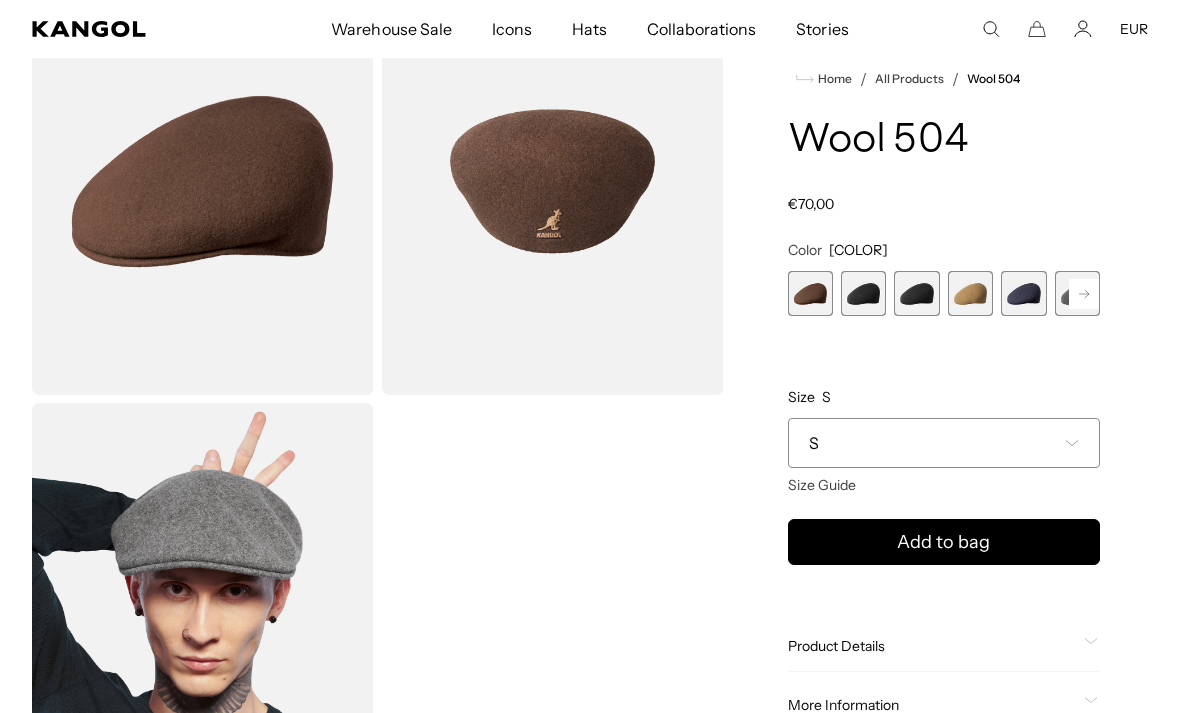 click at bounding box center [916, 293] 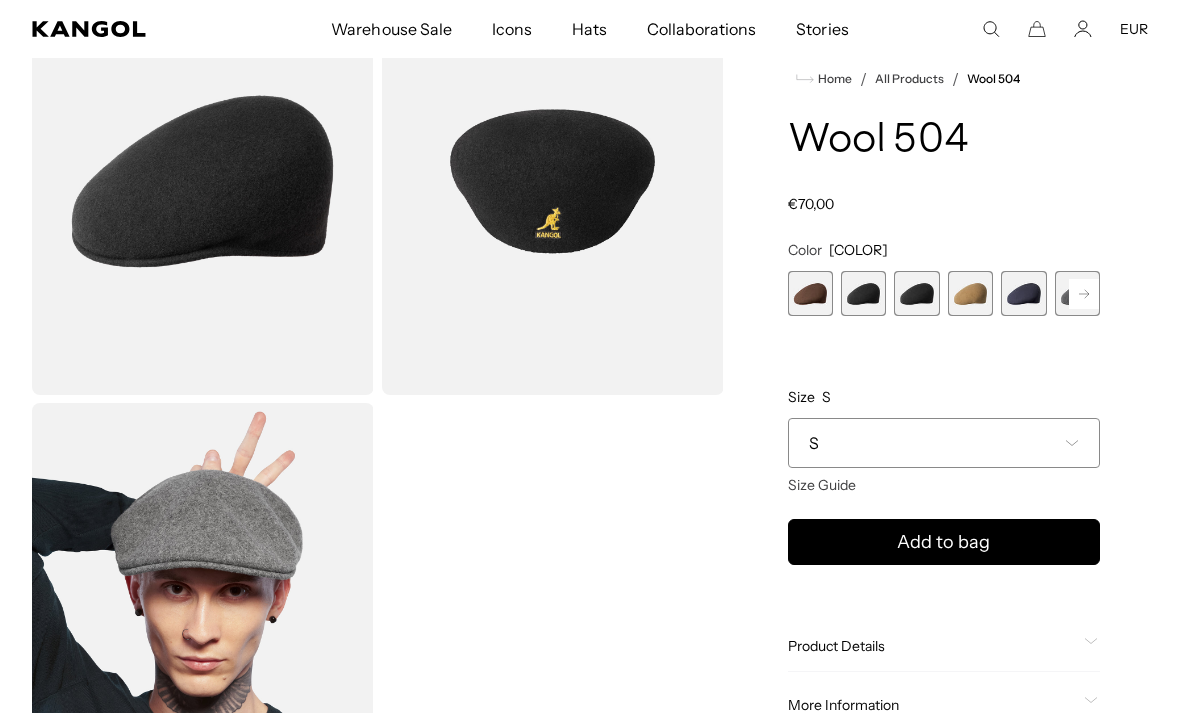 scroll, scrollTop: 0, scrollLeft: 412, axis: horizontal 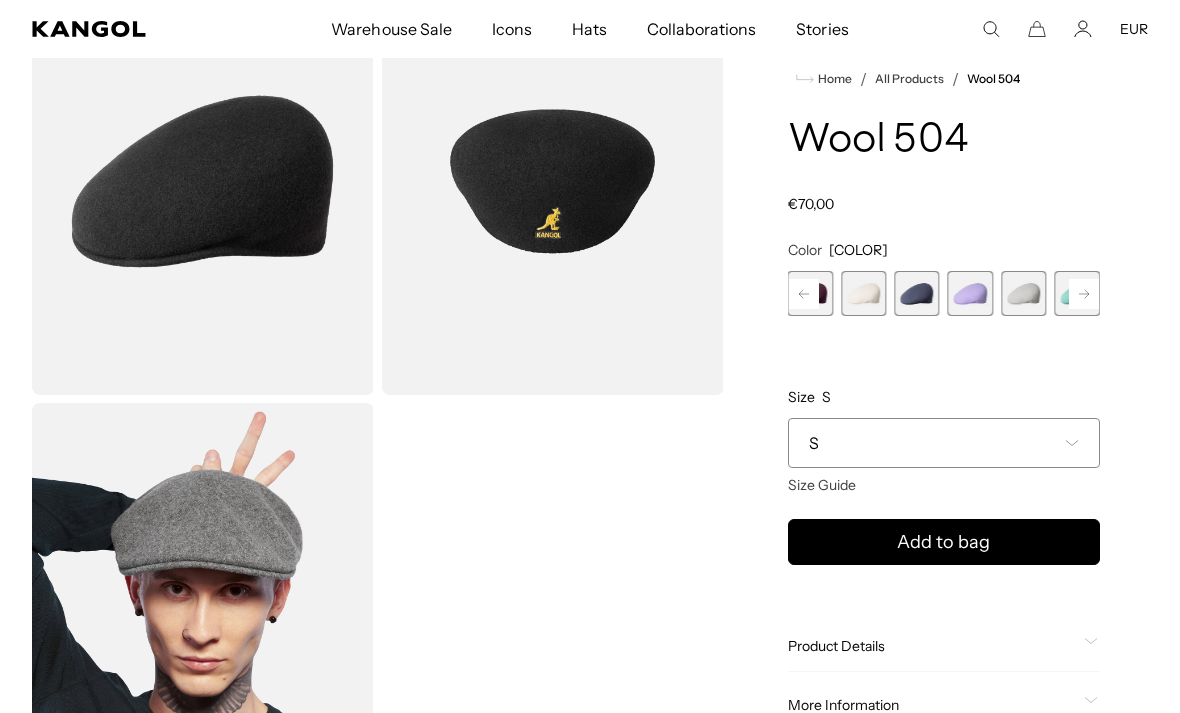 click at bounding box center [916, 293] 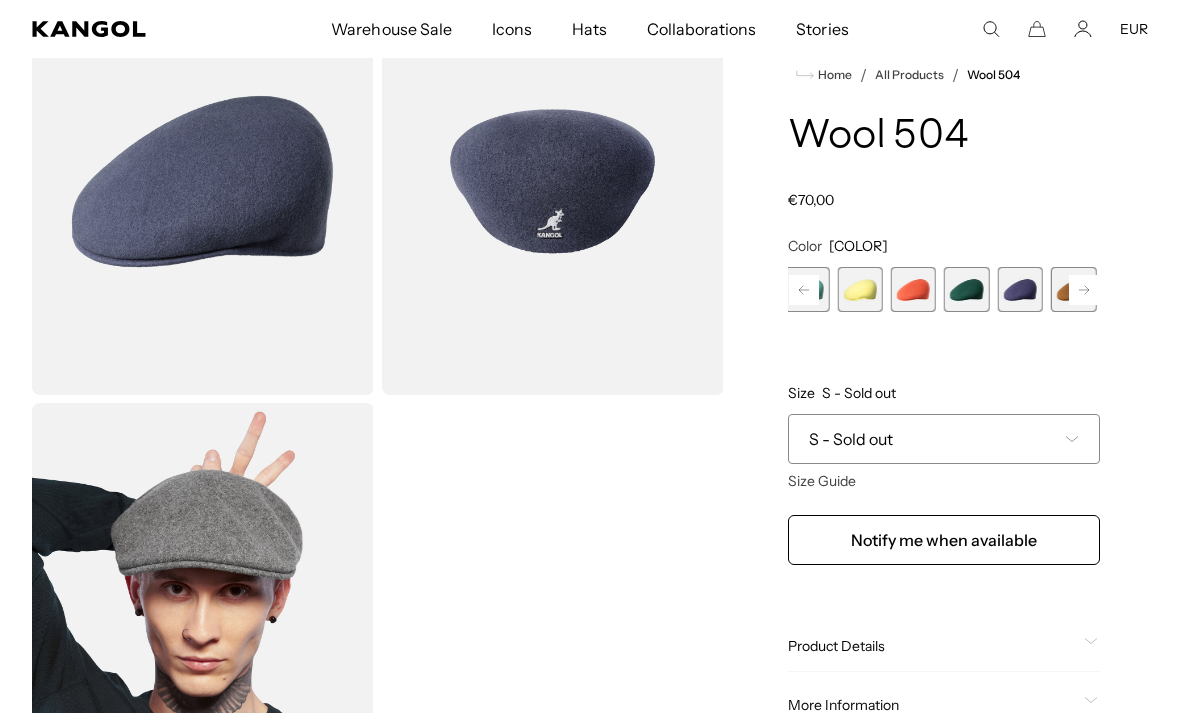 scroll, scrollTop: 0, scrollLeft: 0, axis: both 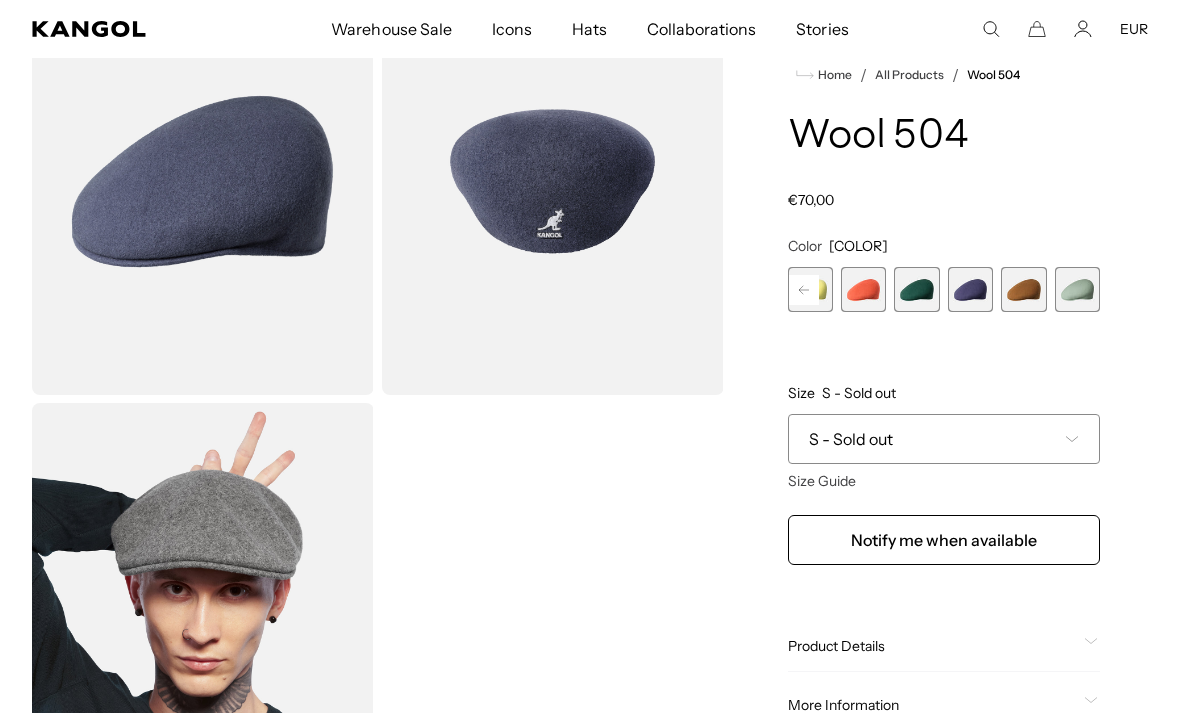 click at bounding box center [970, 289] 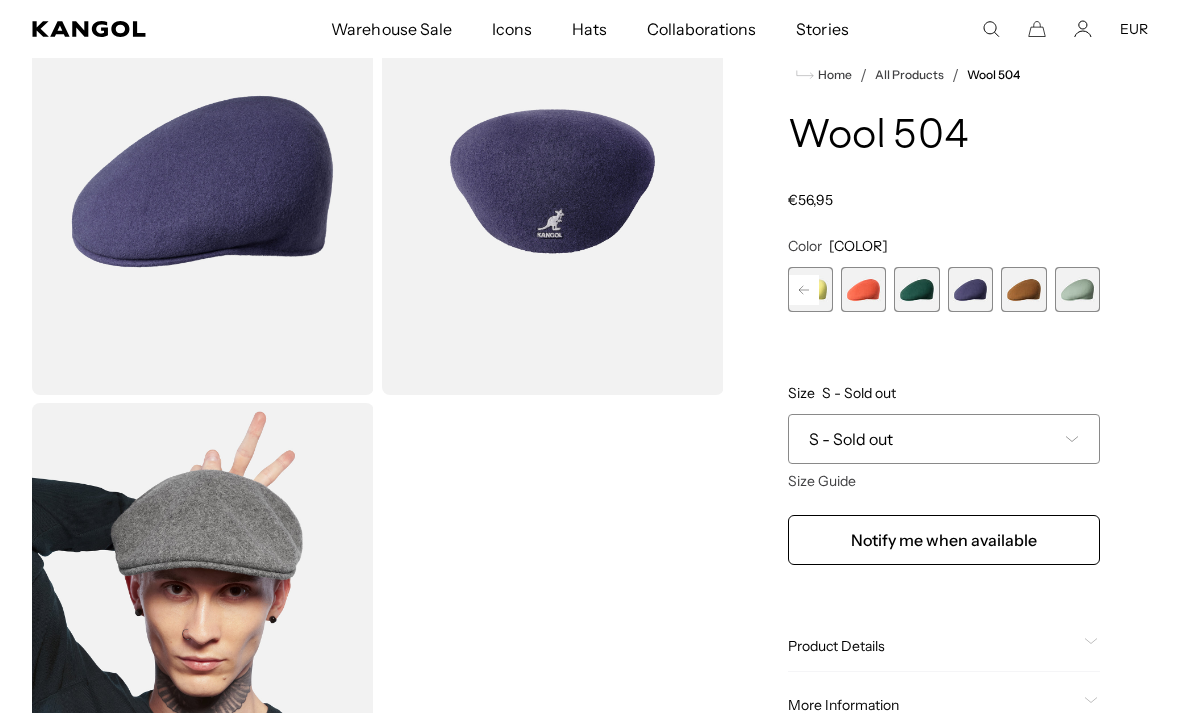 scroll, scrollTop: 0, scrollLeft: 412, axis: horizontal 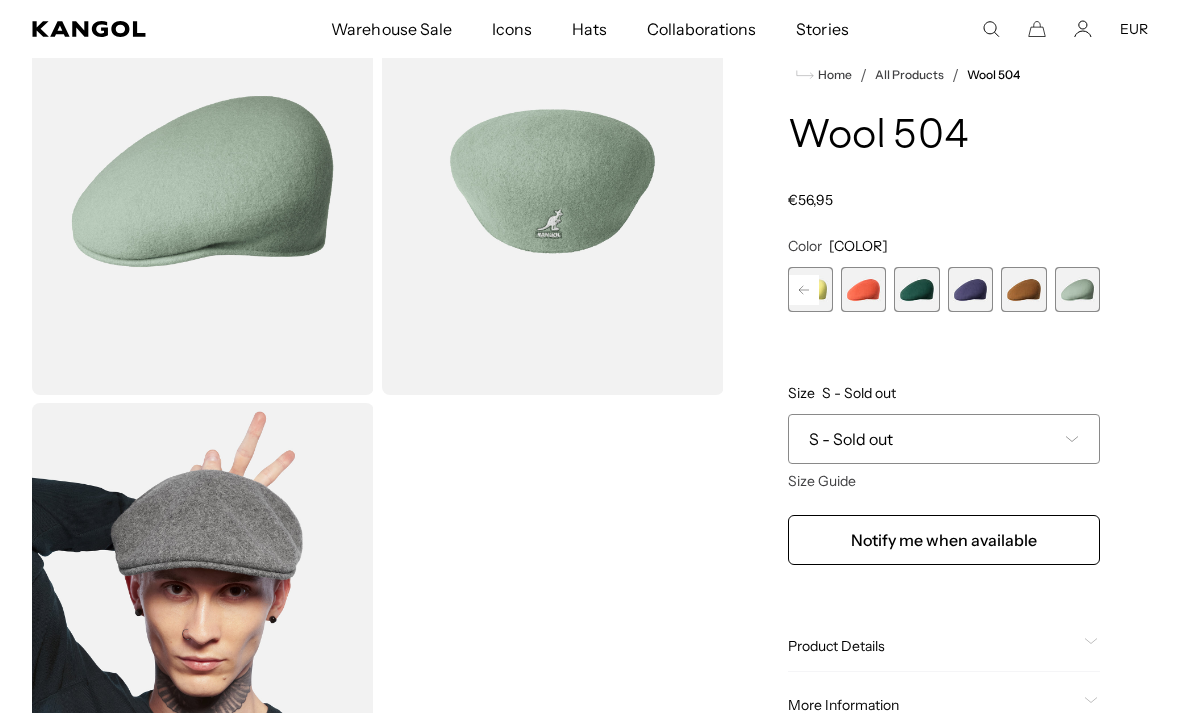 click at bounding box center (1023, 289) 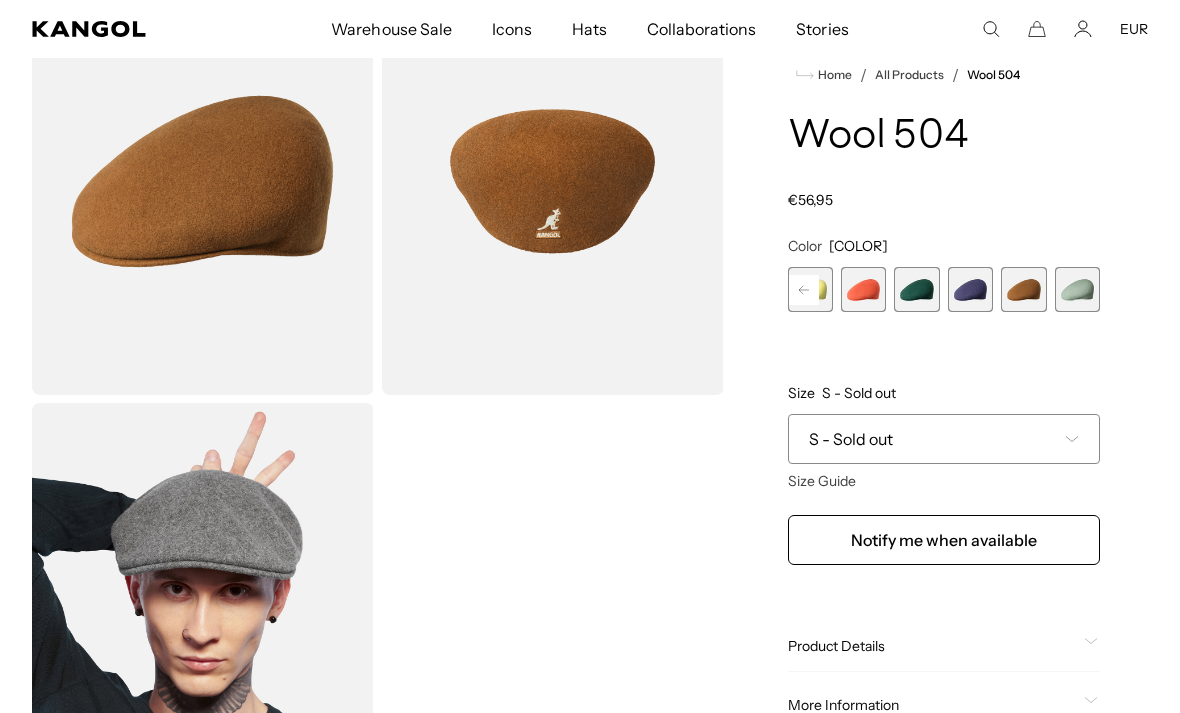 scroll, scrollTop: 0, scrollLeft: 412, axis: horizontal 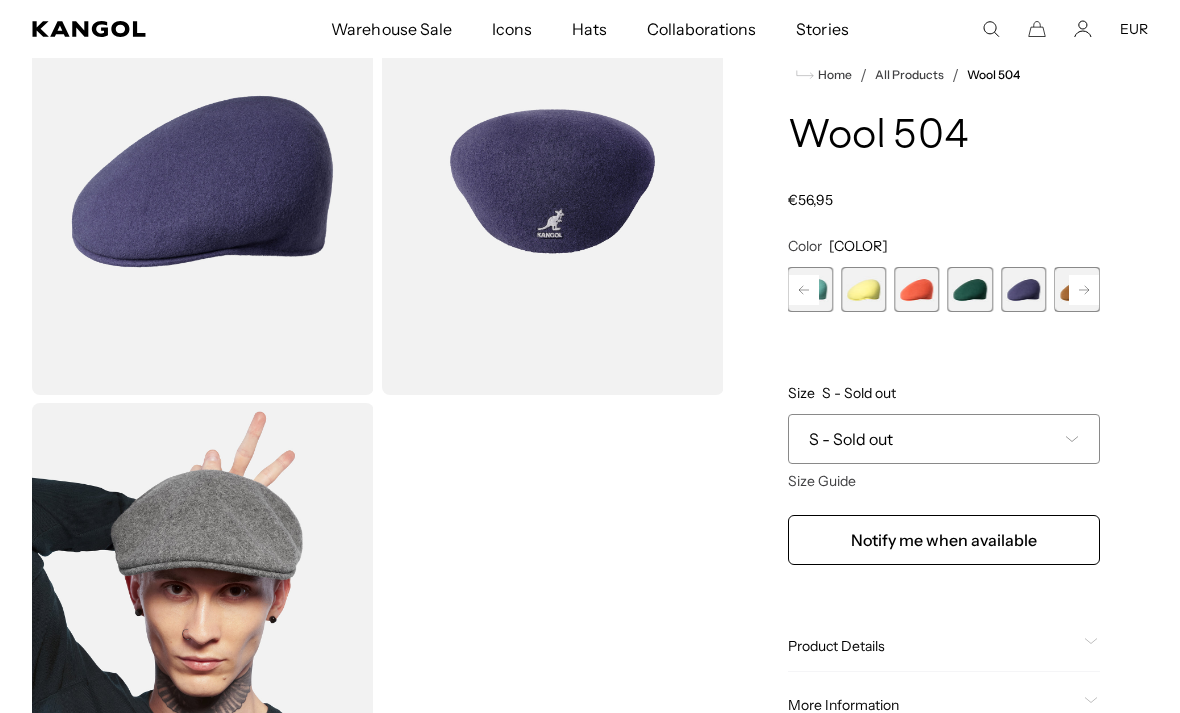 click at bounding box center [970, 289] 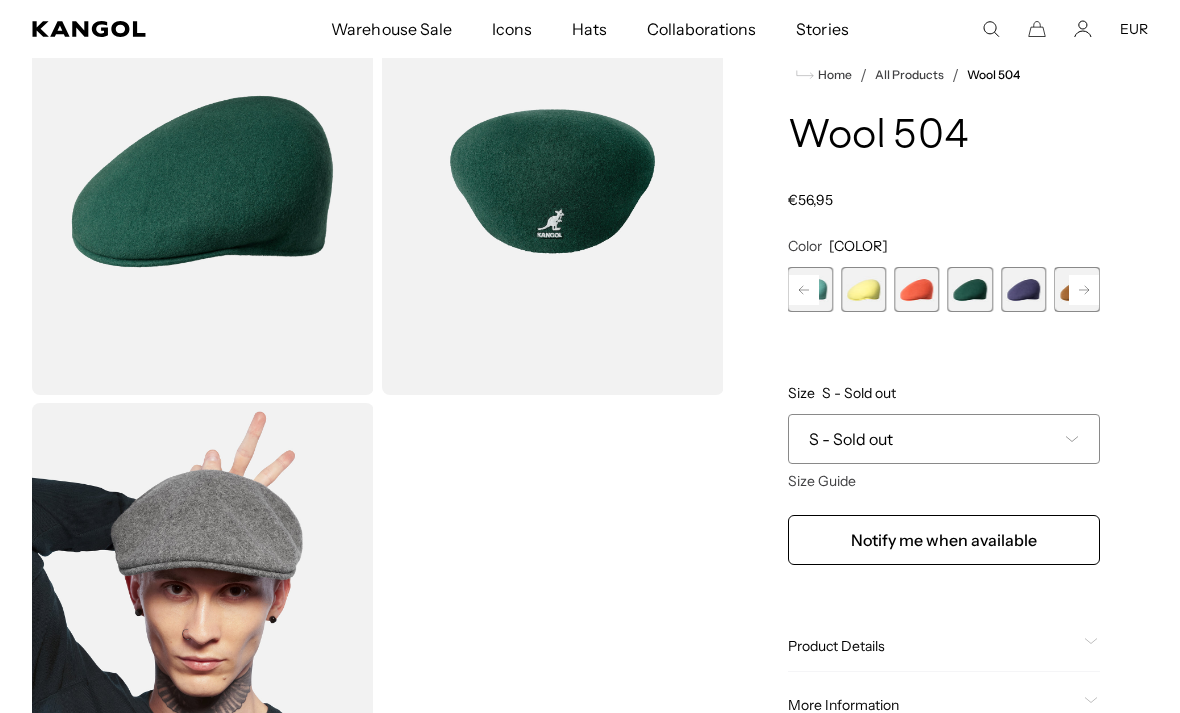 click on "S - Sold out" at bounding box center (944, 439) 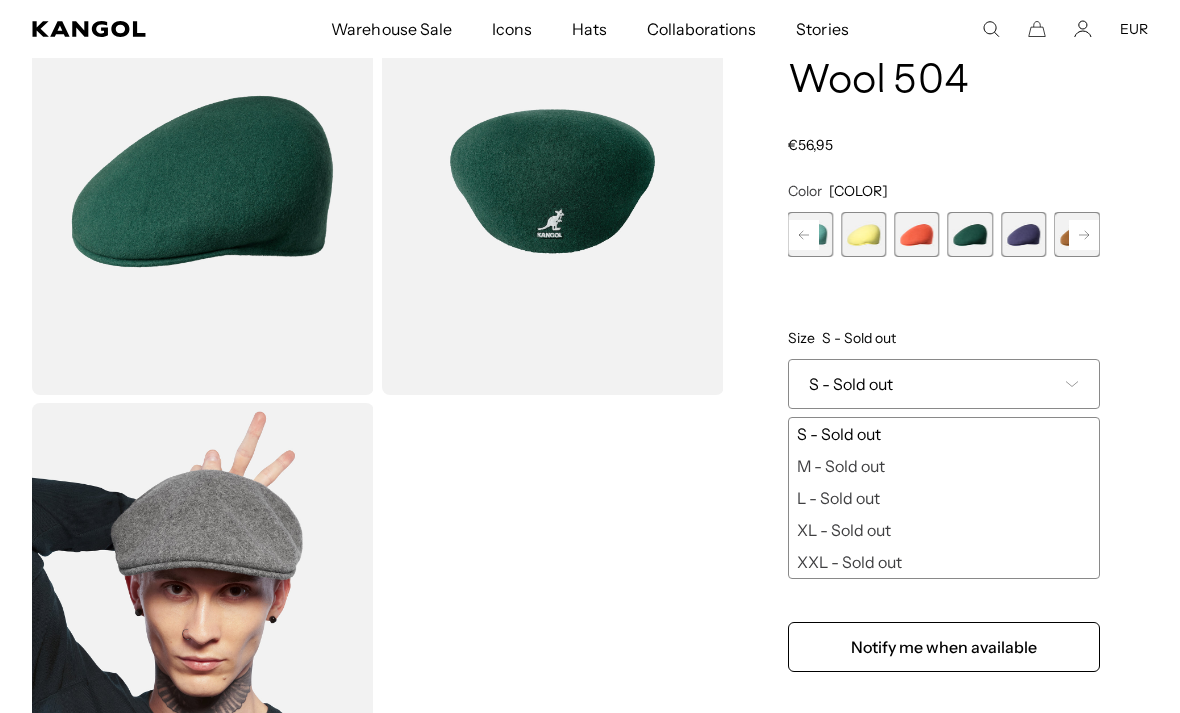 scroll, scrollTop: 0, scrollLeft: 412, axis: horizontal 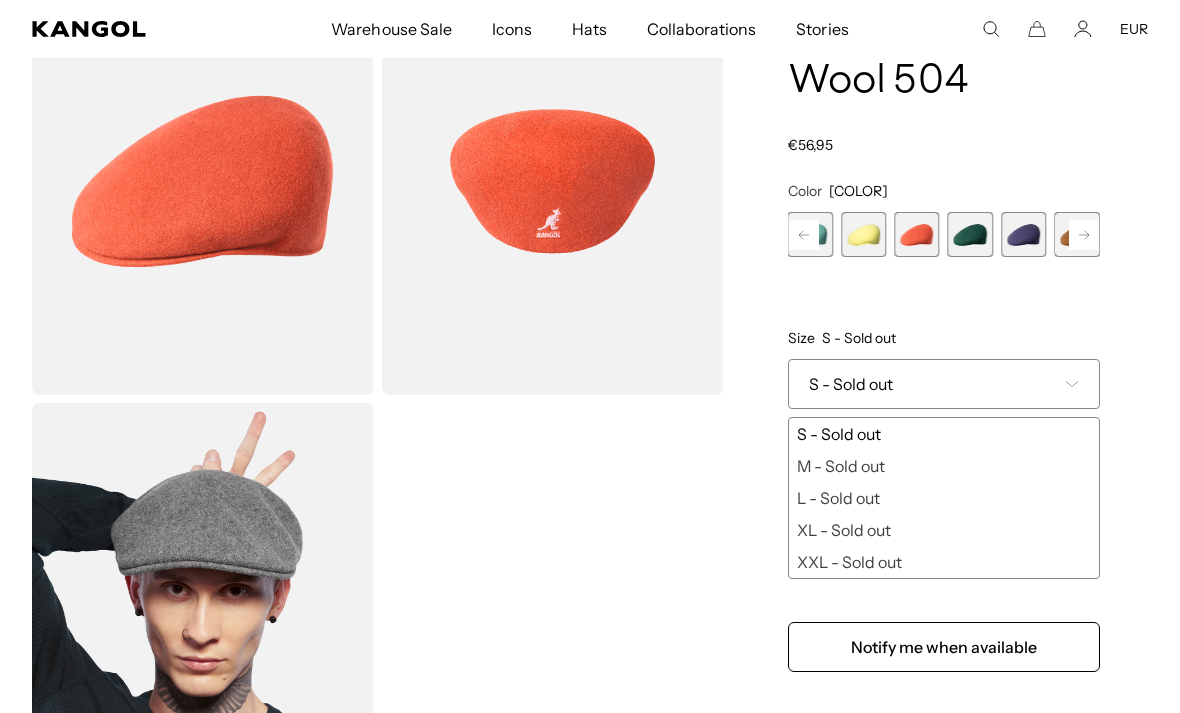 click at bounding box center (863, 234) 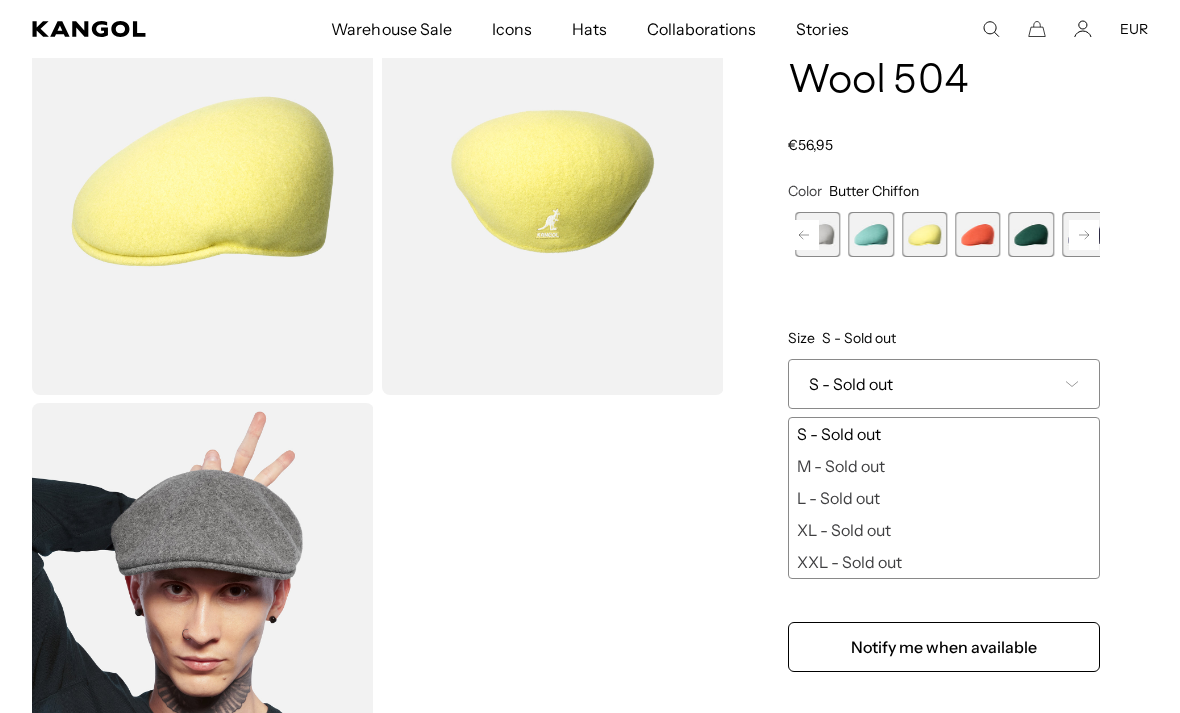 scroll, scrollTop: 0, scrollLeft: 412, axis: horizontal 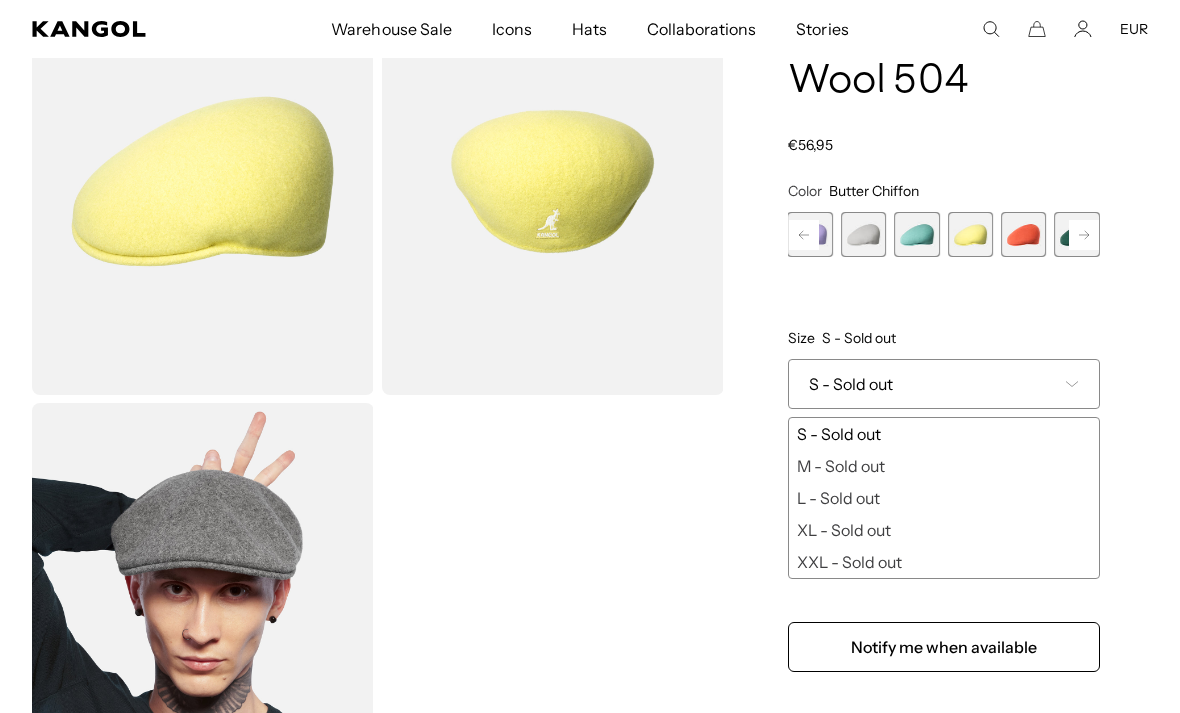 click at bounding box center [916, 234] 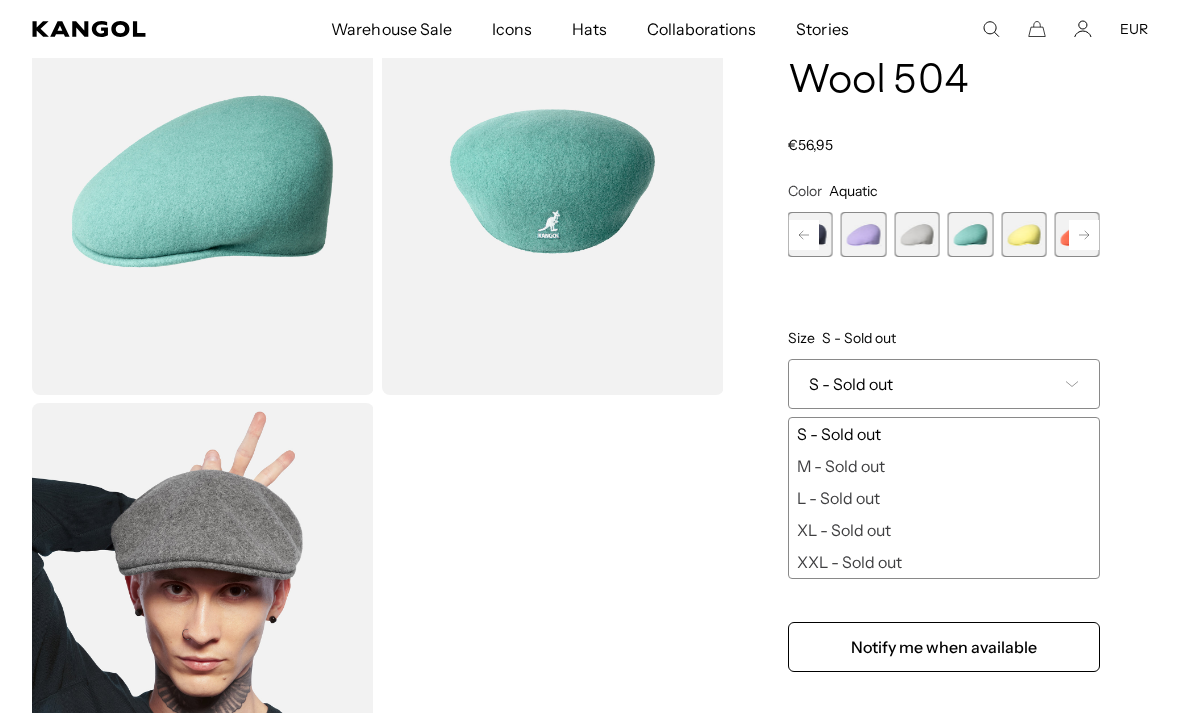 click at bounding box center (916, 234) 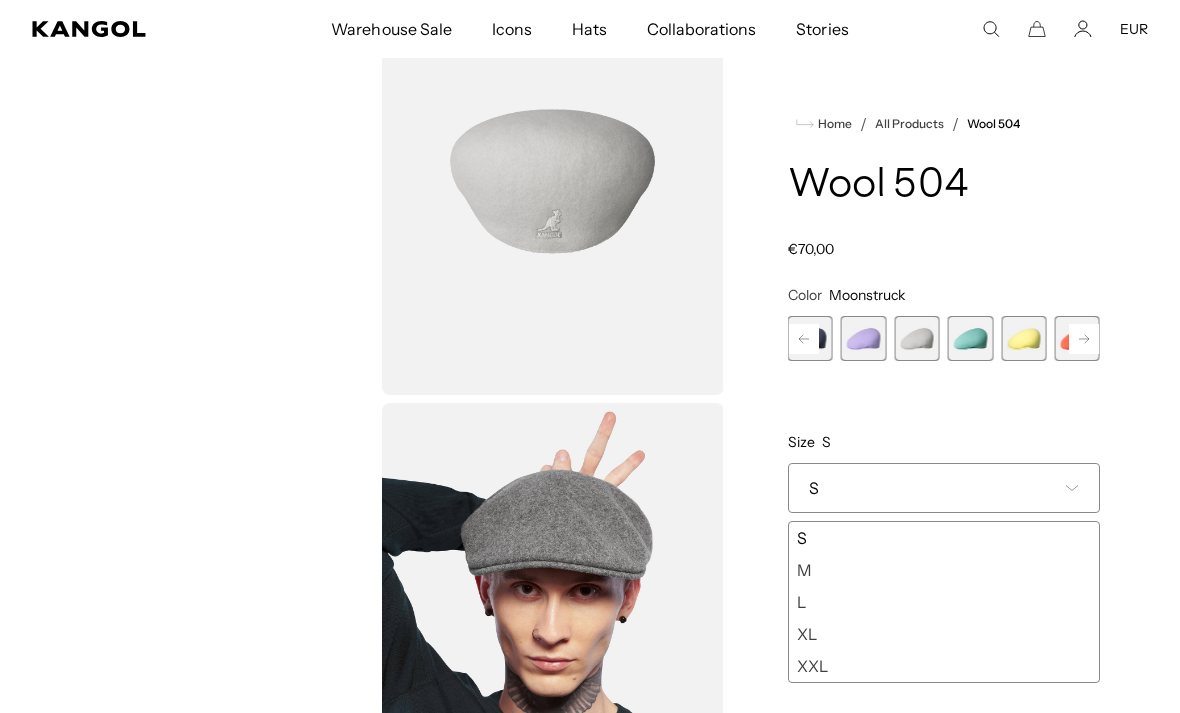 scroll, scrollTop: 0, scrollLeft: 412, axis: horizontal 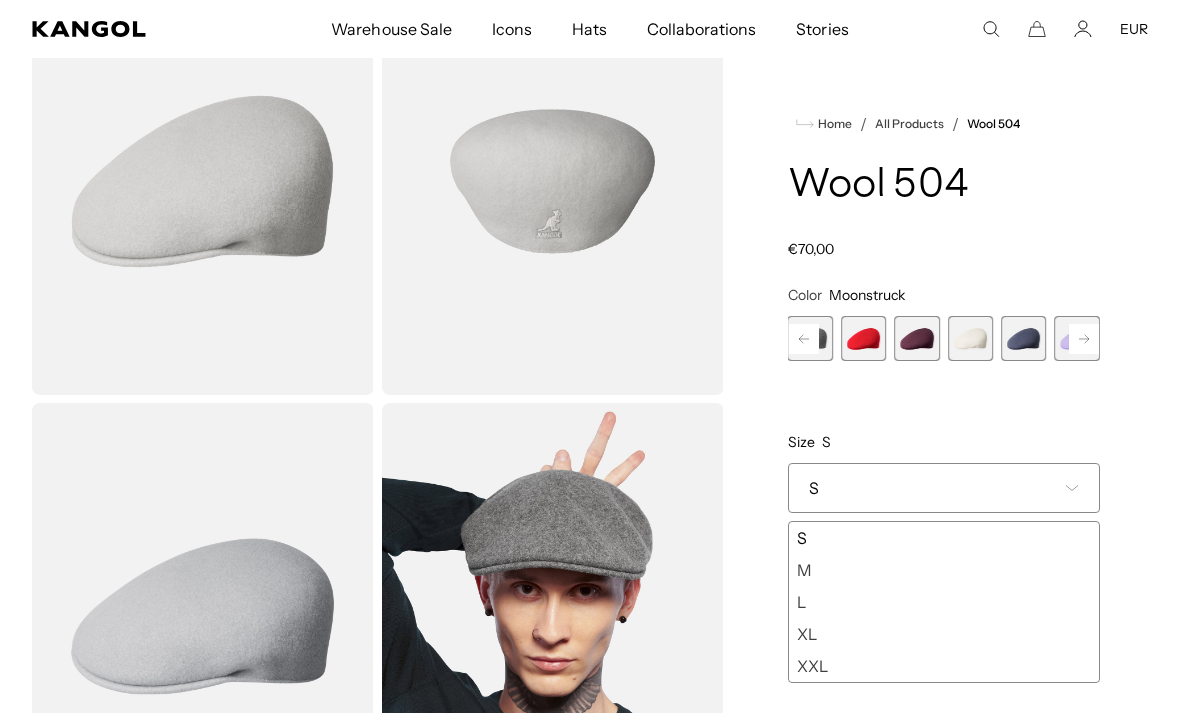 click at bounding box center [916, 338] 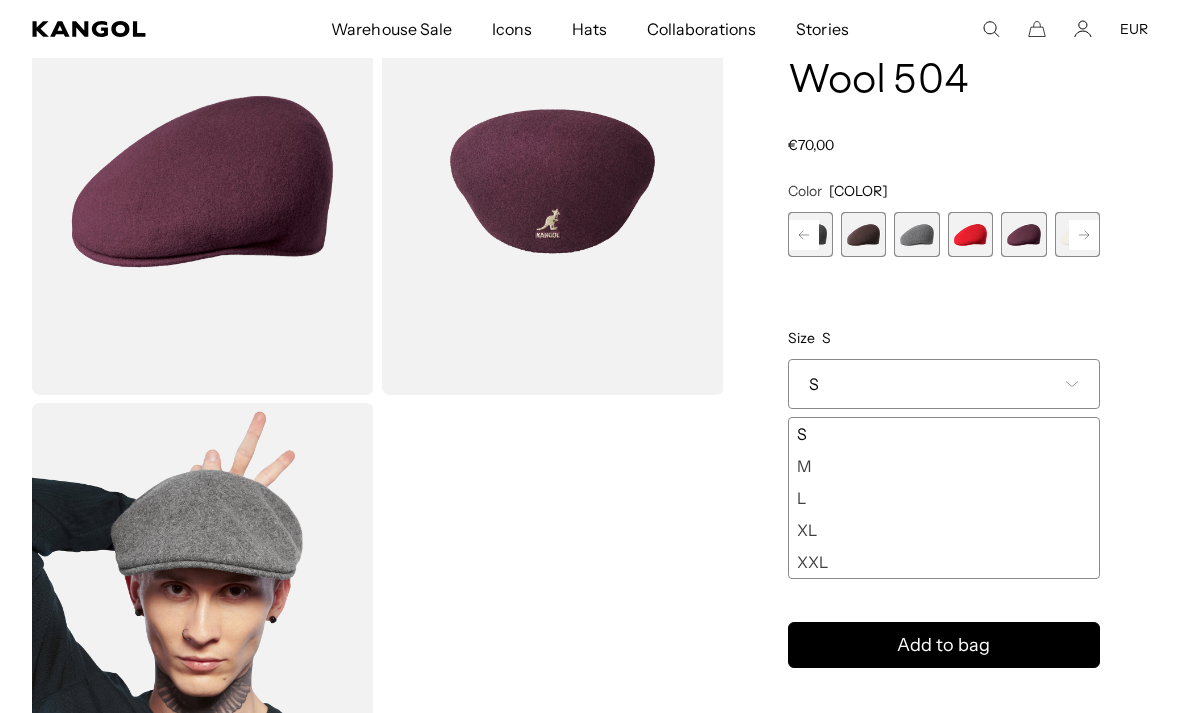 scroll, scrollTop: 0, scrollLeft: 0, axis: both 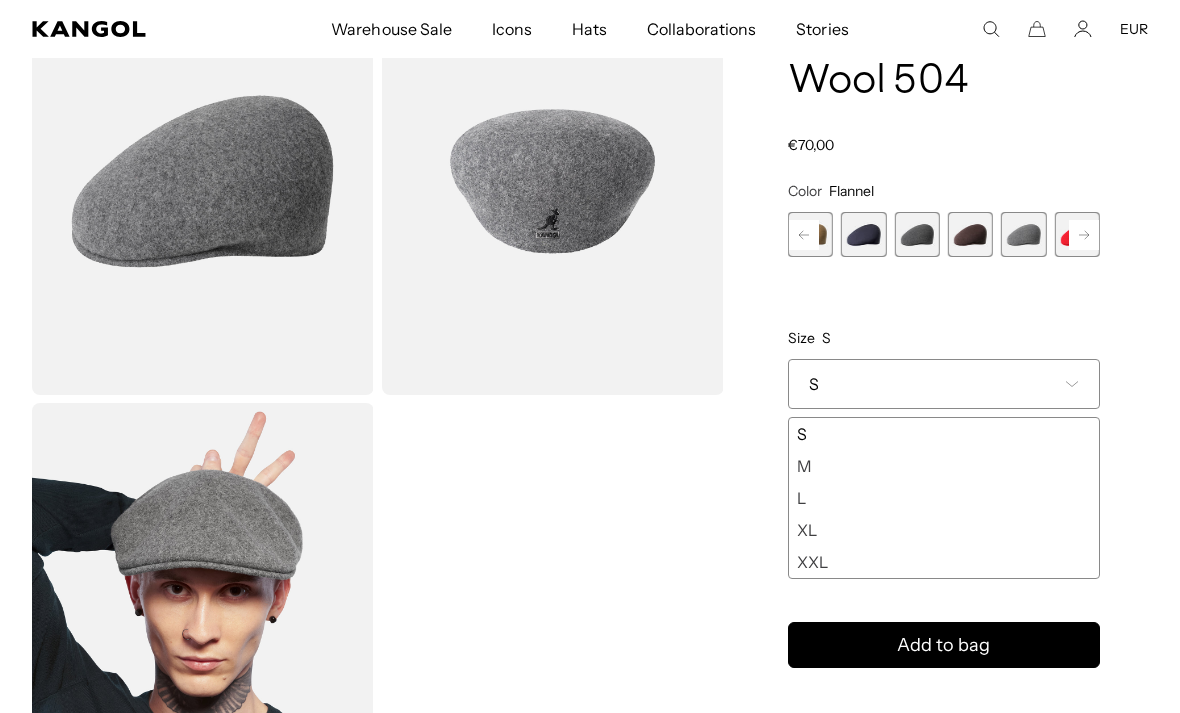 click at bounding box center (916, 234) 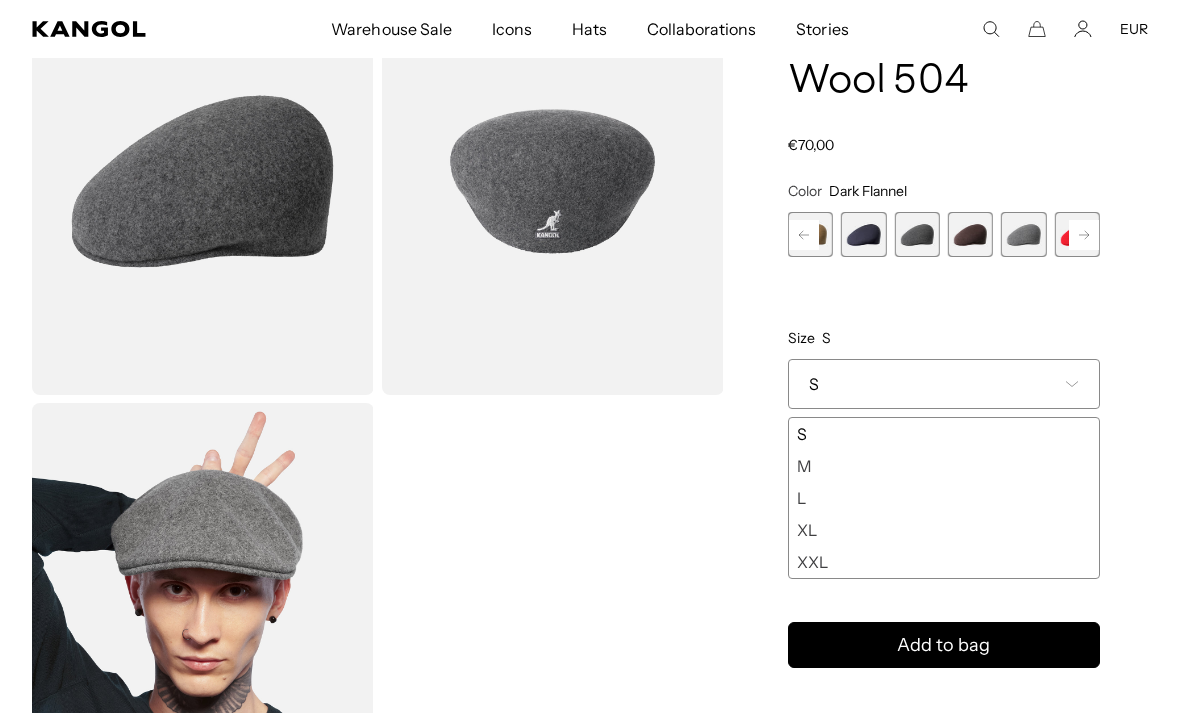 scroll, scrollTop: 0, scrollLeft: 0, axis: both 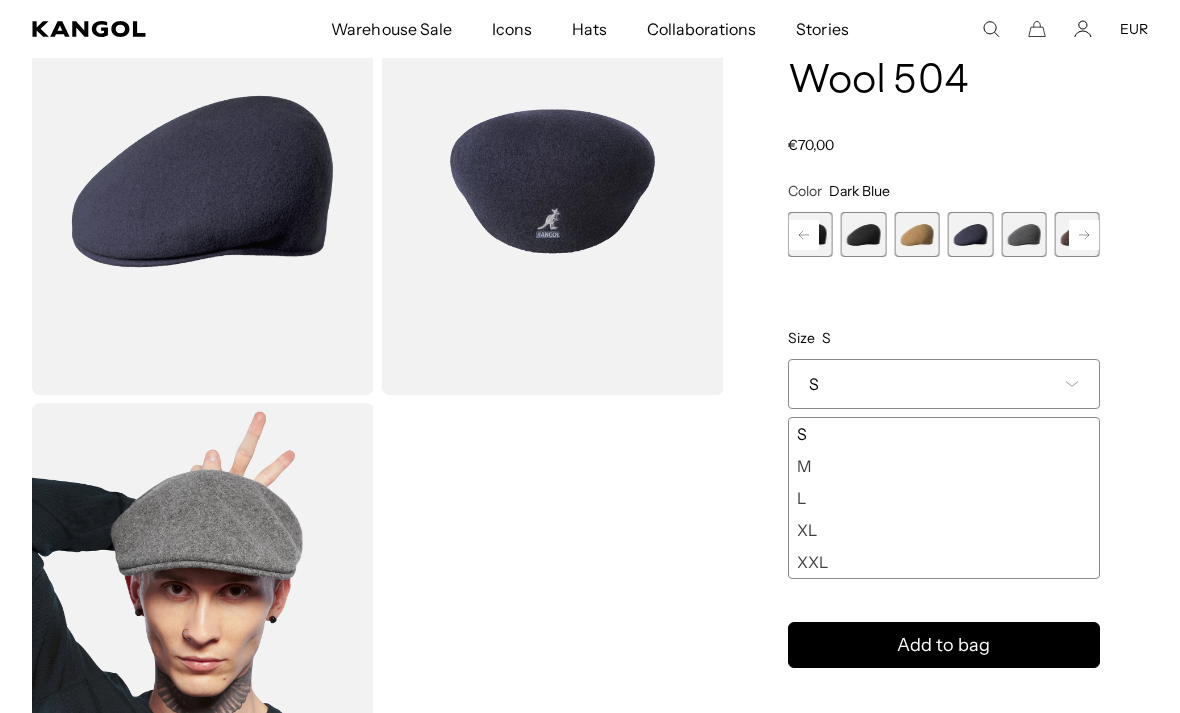 click at bounding box center [863, 234] 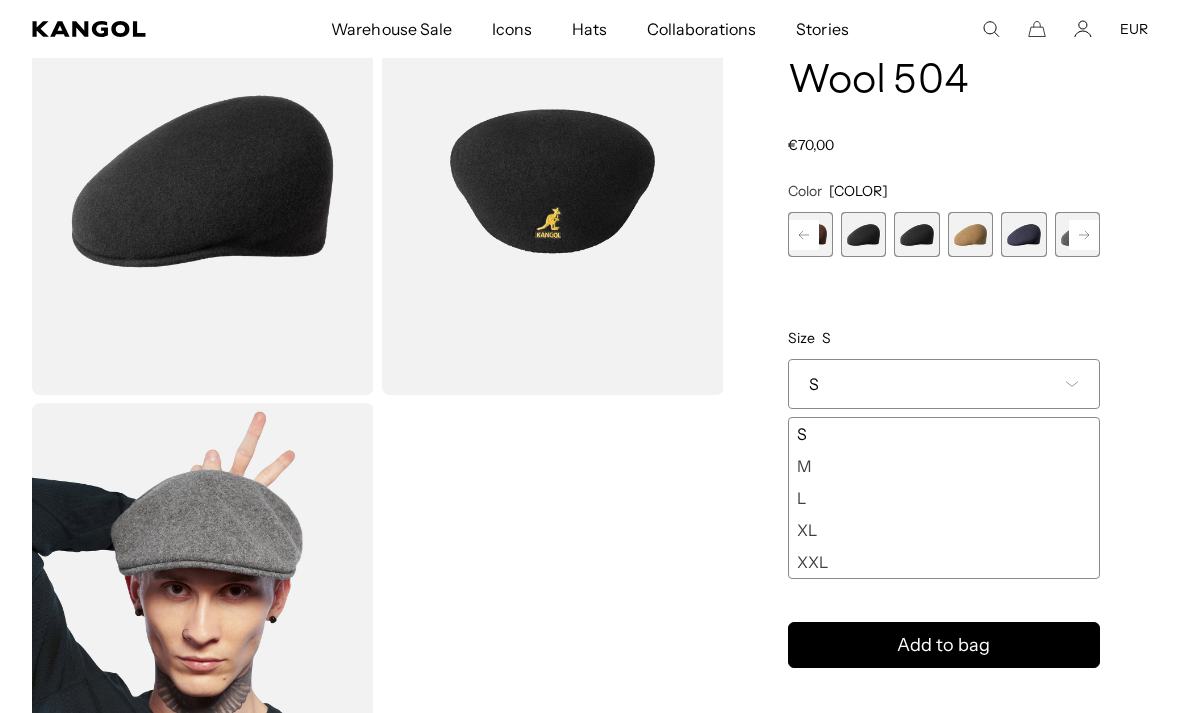 scroll, scrollTop: 0, scrollLeft: 412, axis: horizontal 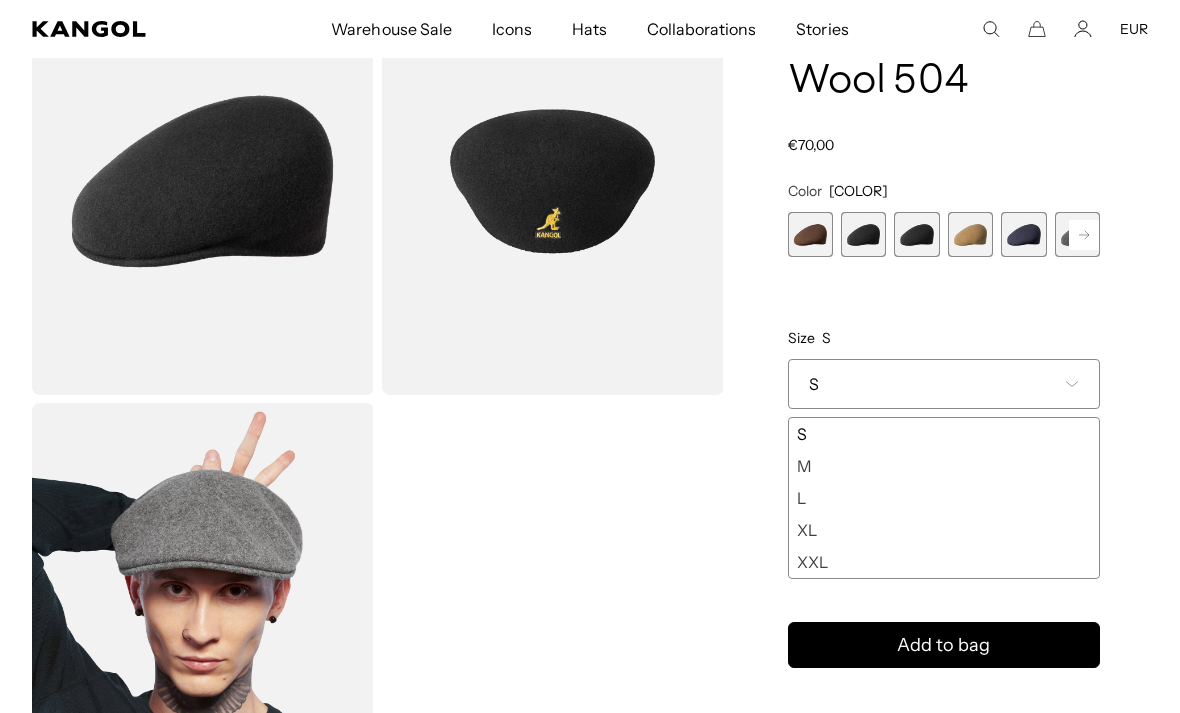 click at bounding box center [863, 234] 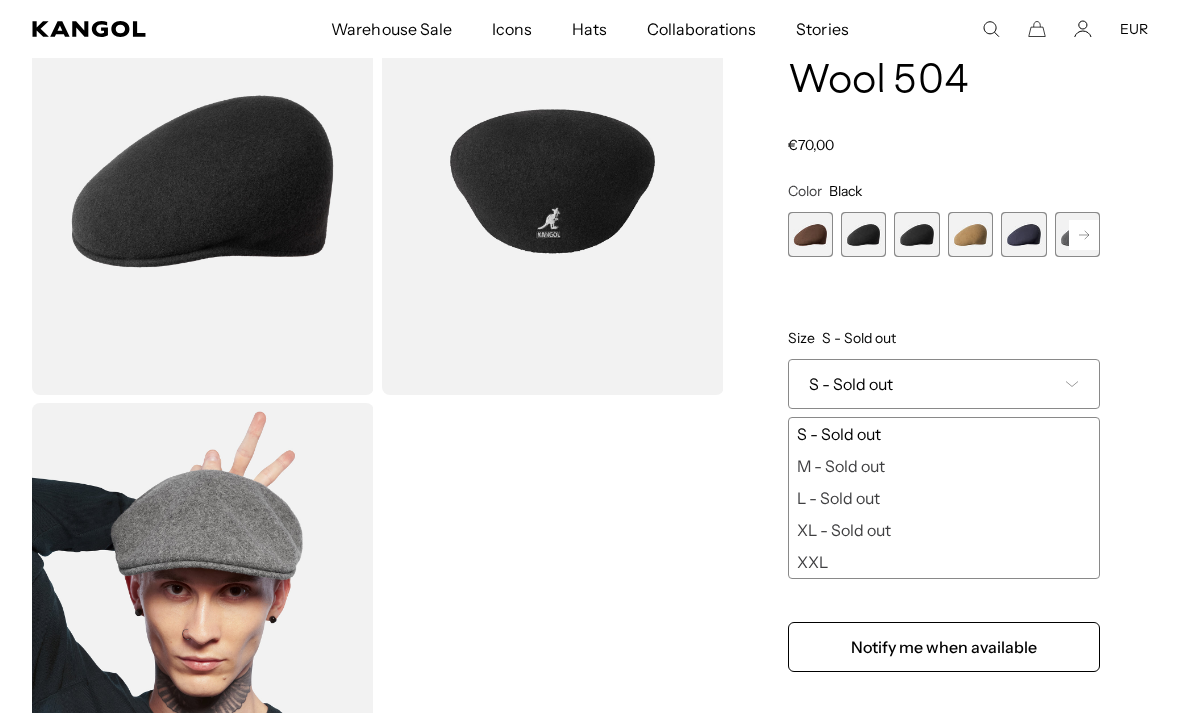 scroll, scrollTop: 0, scrollLeft: 0, axis: both 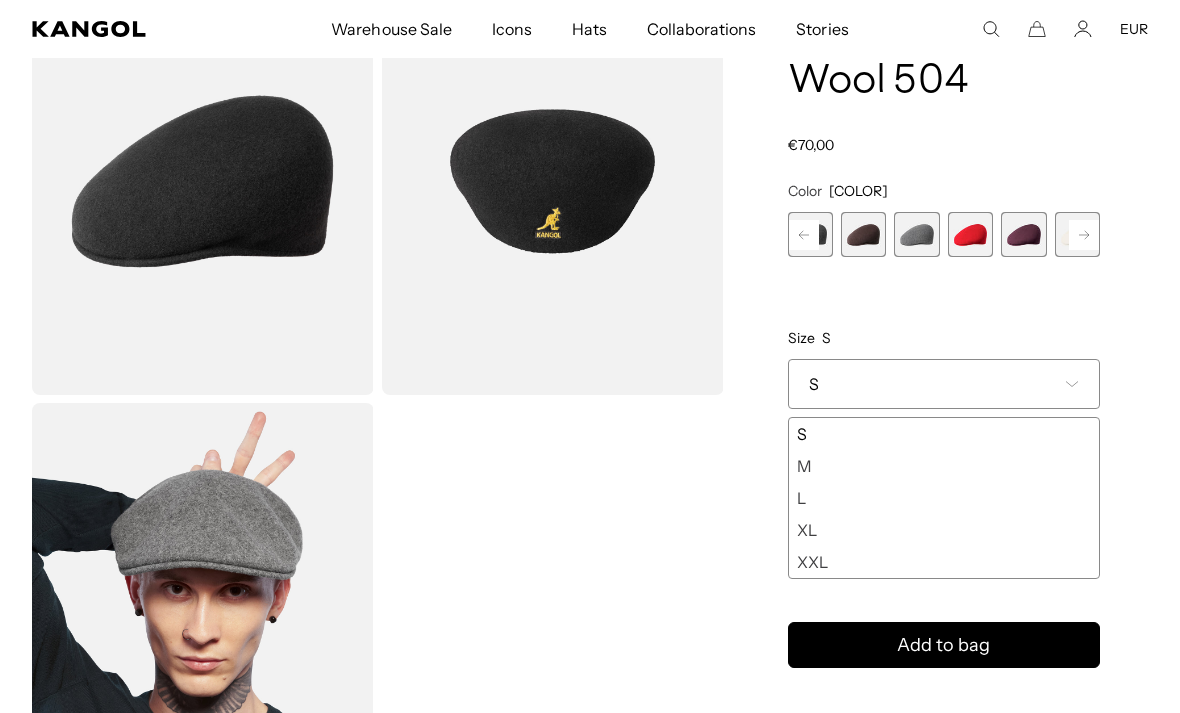 click at bounding box center [1023, 234] 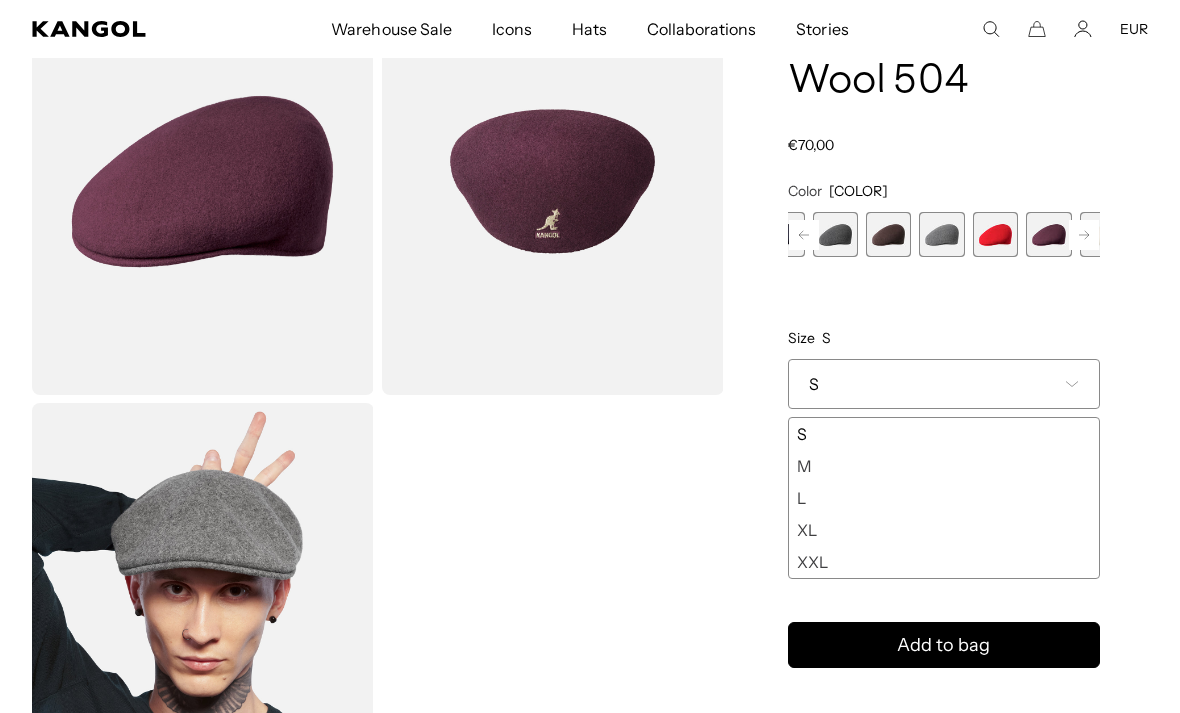 scroll, scrollTop: 0, scrollLeft: 0, axis: both 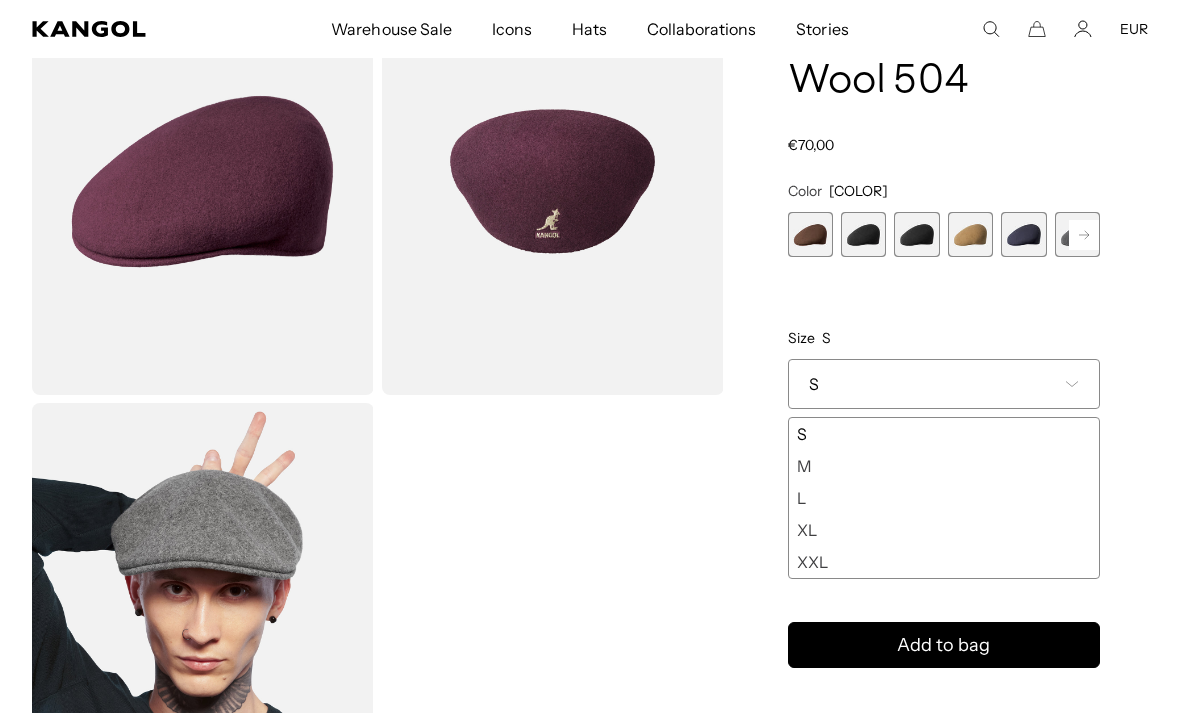 click at bounding box center [916, 234] 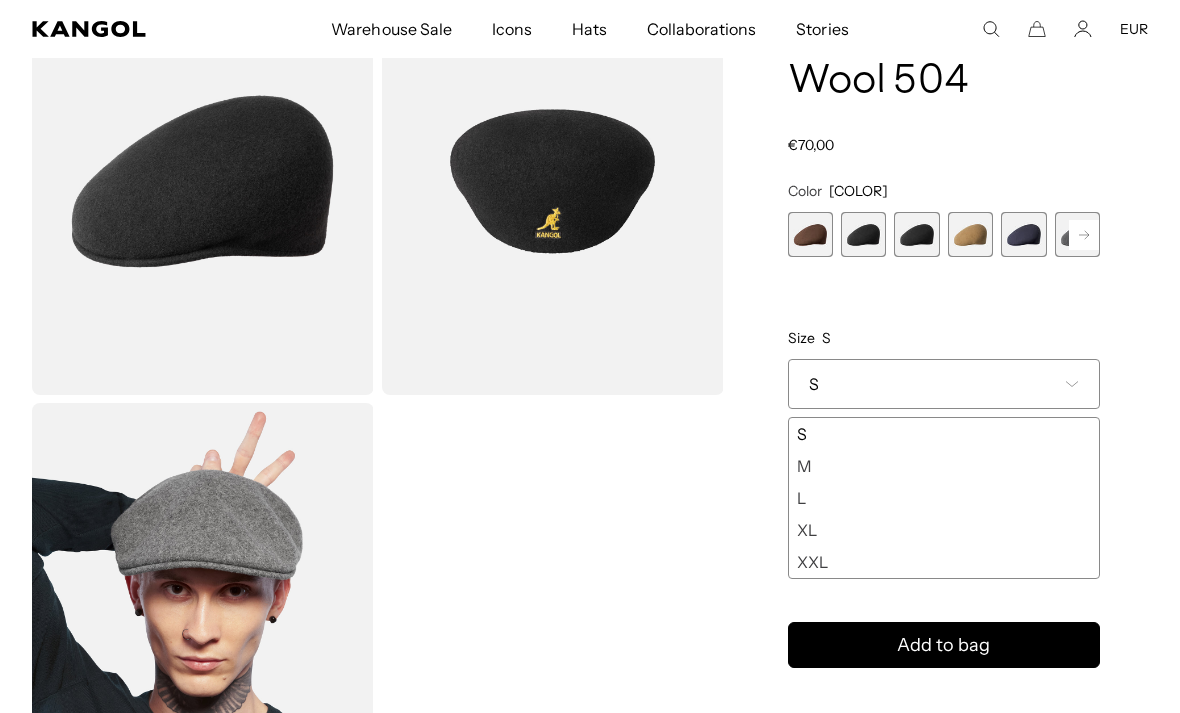 scroll, scrollTop: 0, scrollLeft: 0, axis: both 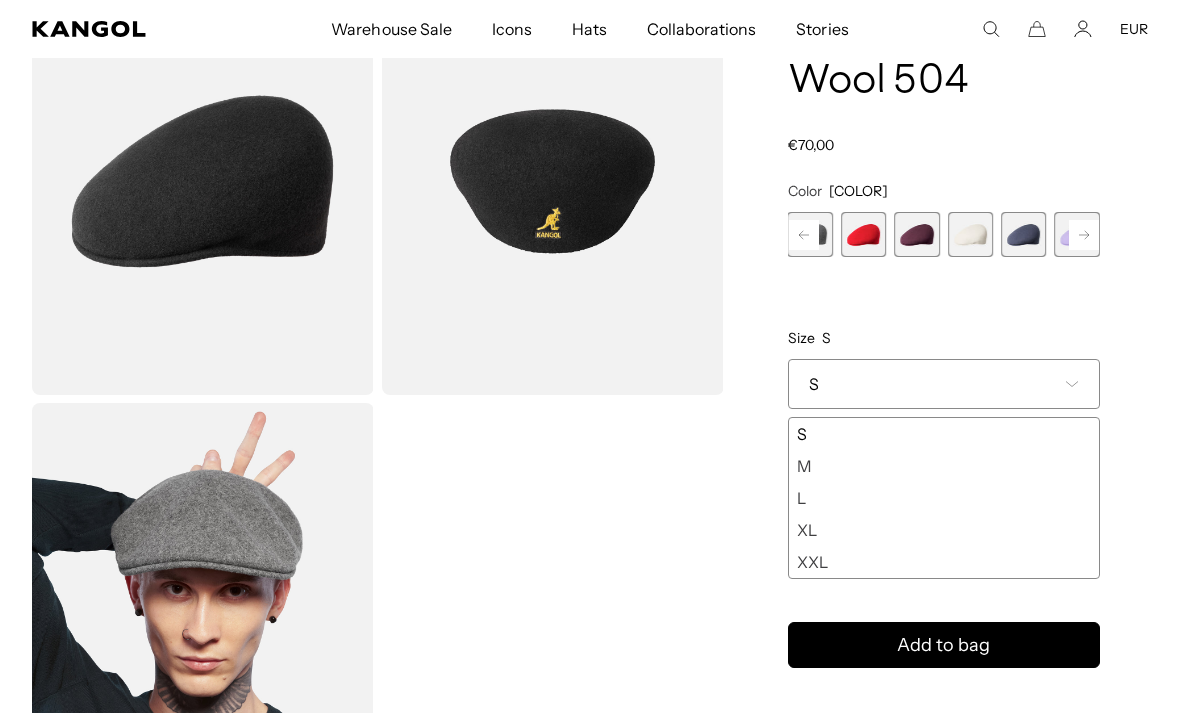 click at bounding box center (916, 234) 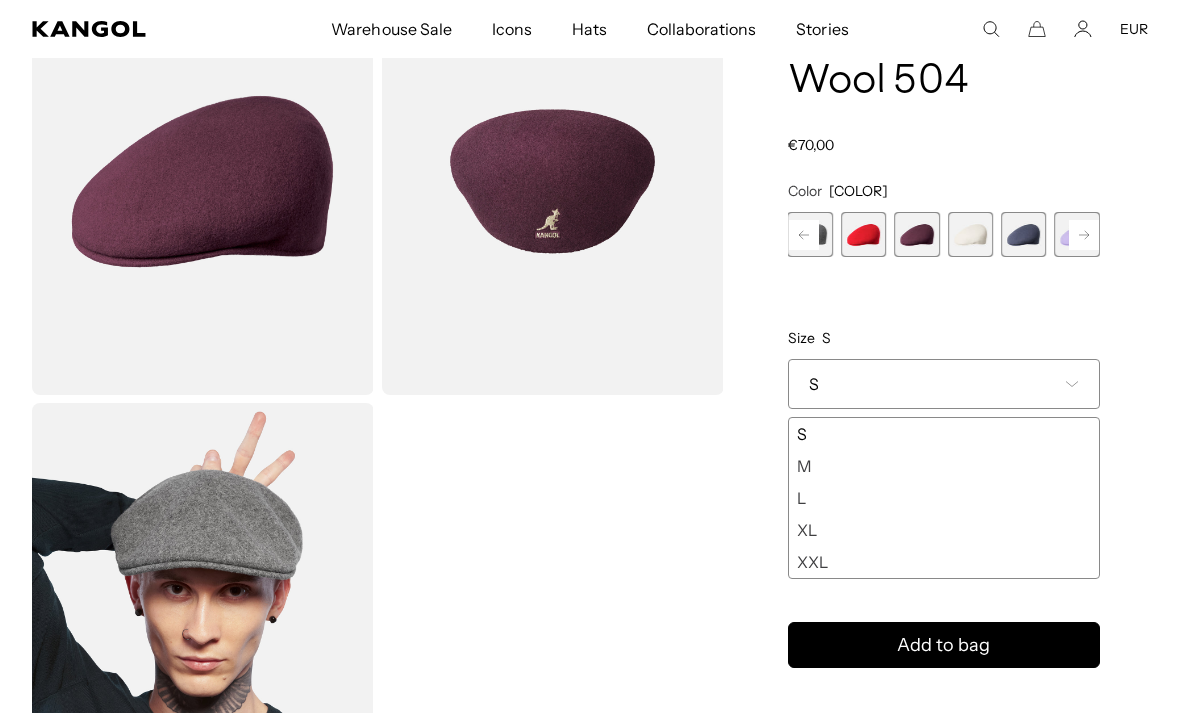 scroll, scrollTop: 0, scrollLeft: 412, axis: horizontal 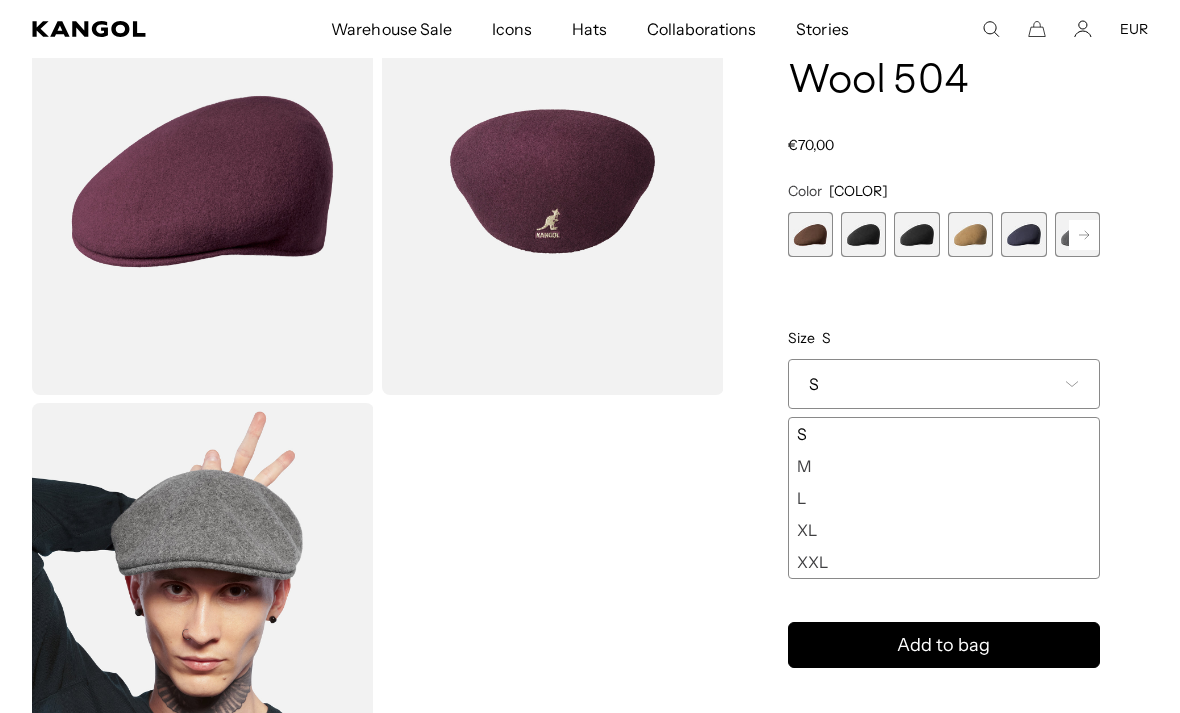 click at bounding box center [916, 234] 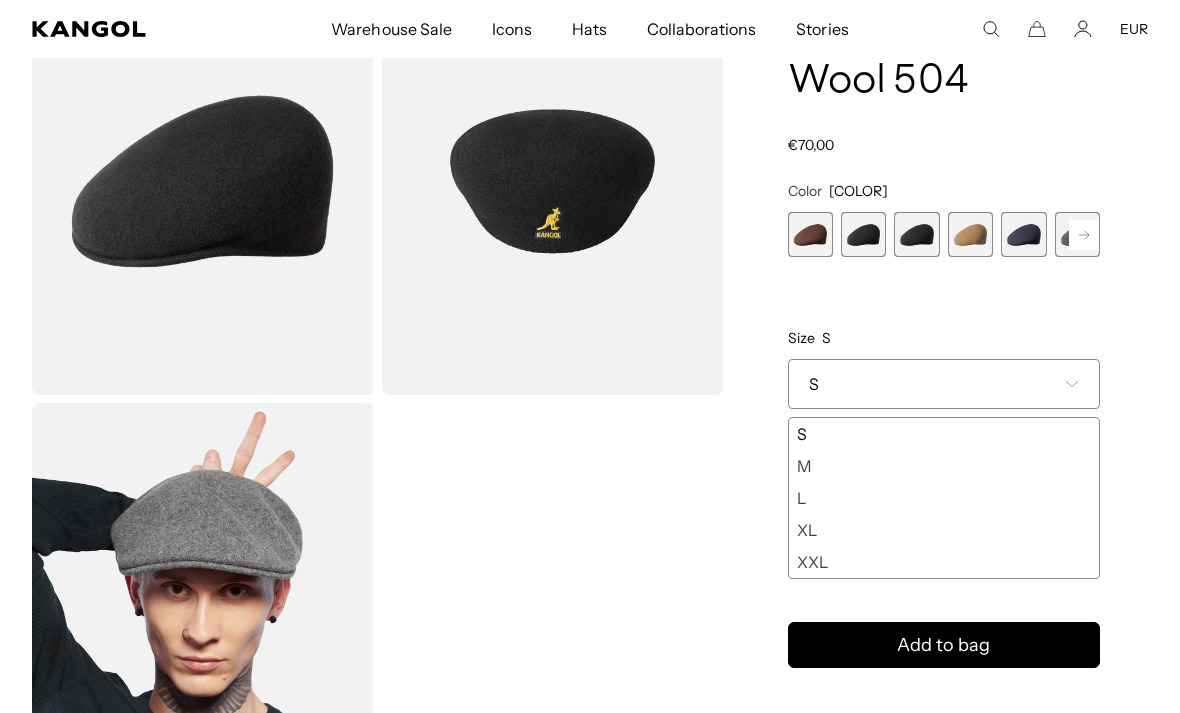 scroll, scrollTop: 0, scrollLeft: 412, axis: horizontal 